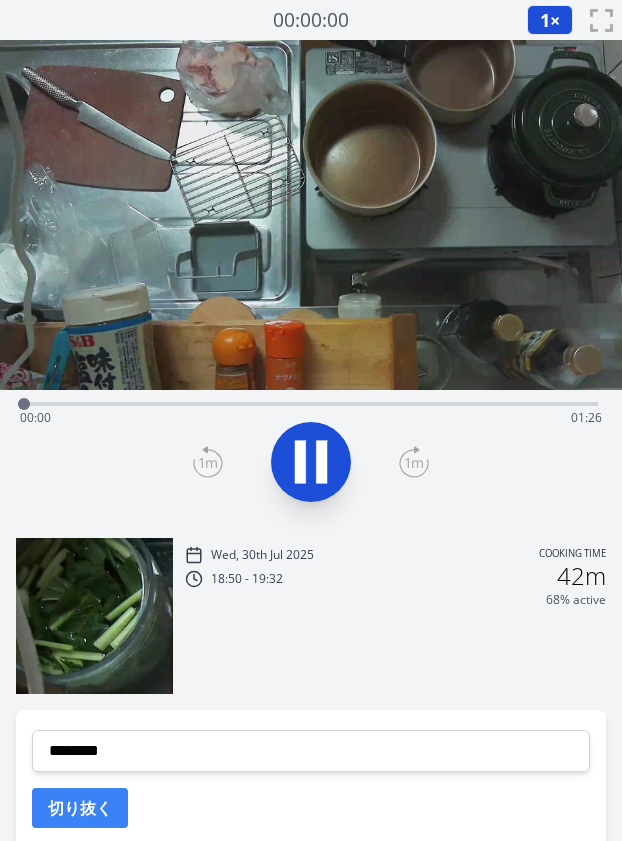 scroll, scrollTop: 0, scrollLeft: 0, axis: both 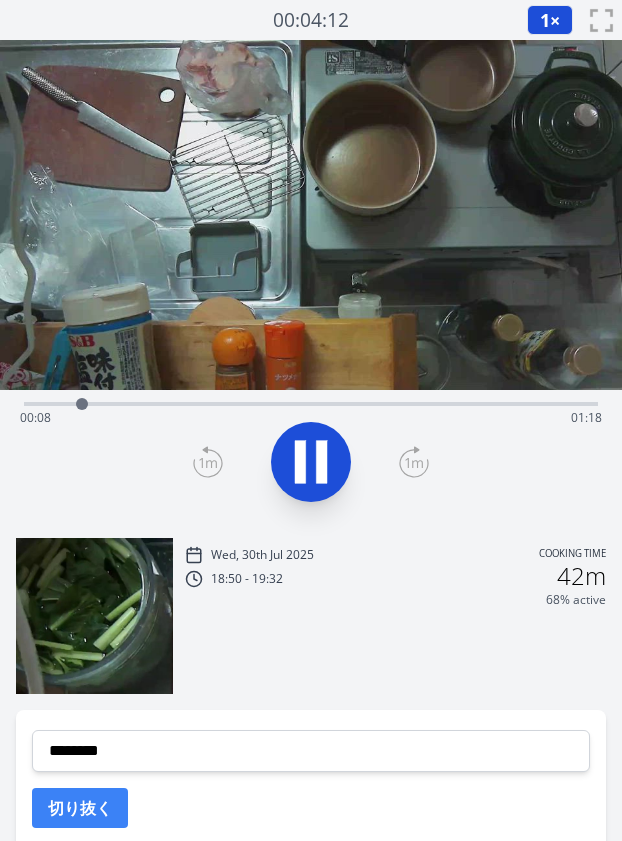 click on "Time elapsed:  00:08
Time remaining:  01:18" at bounding box center (311, 402) 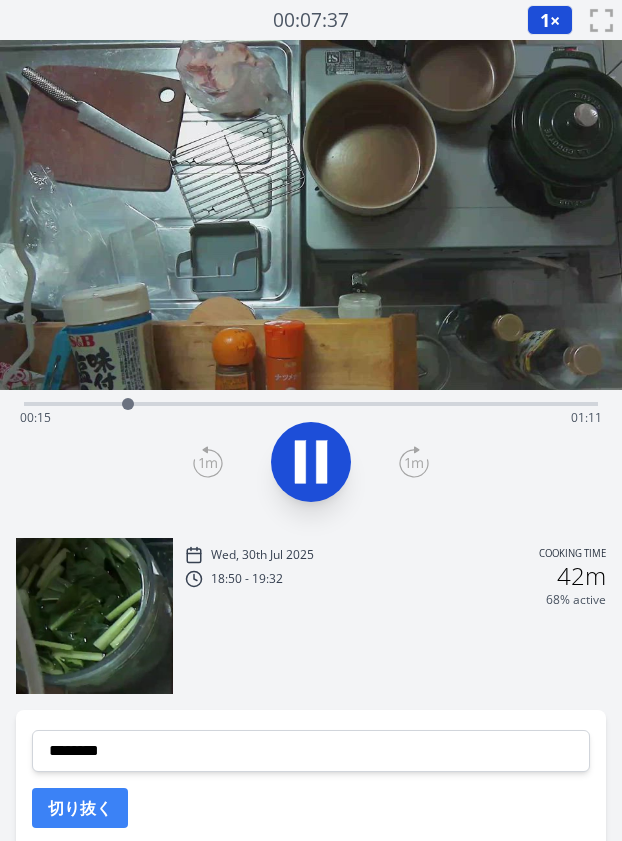 click on "Time elapsed:  00:15
Time remaining:  01:11" at bounding box center (311, 418) 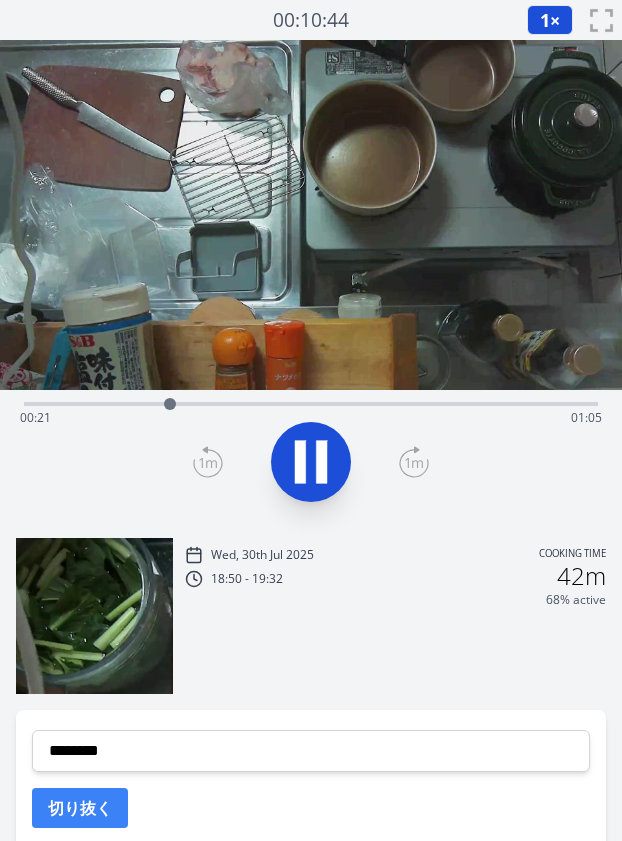 click on "Time elapsed:  00:21
Time remaining:  01:05" at bounding box center [311, 418] 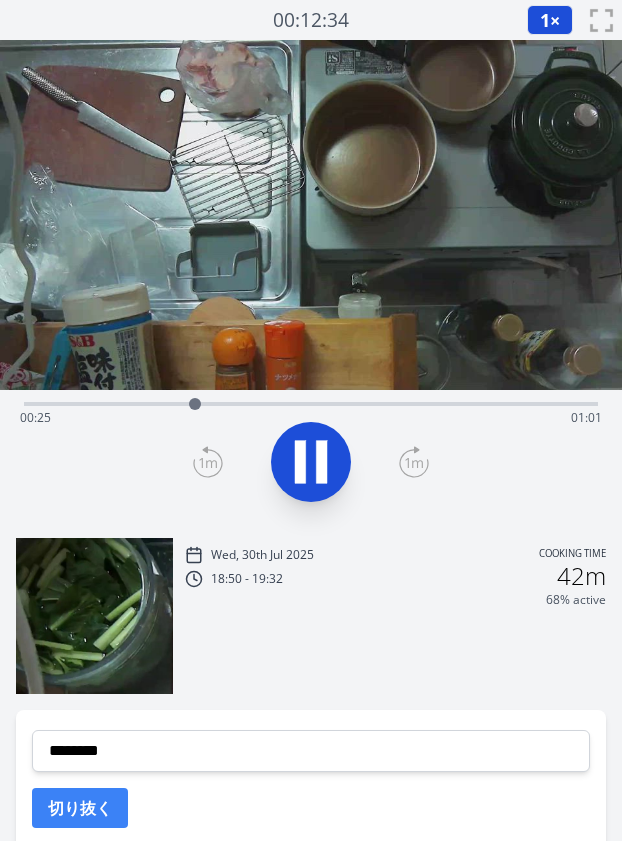 click at bounding box center (311, 215) 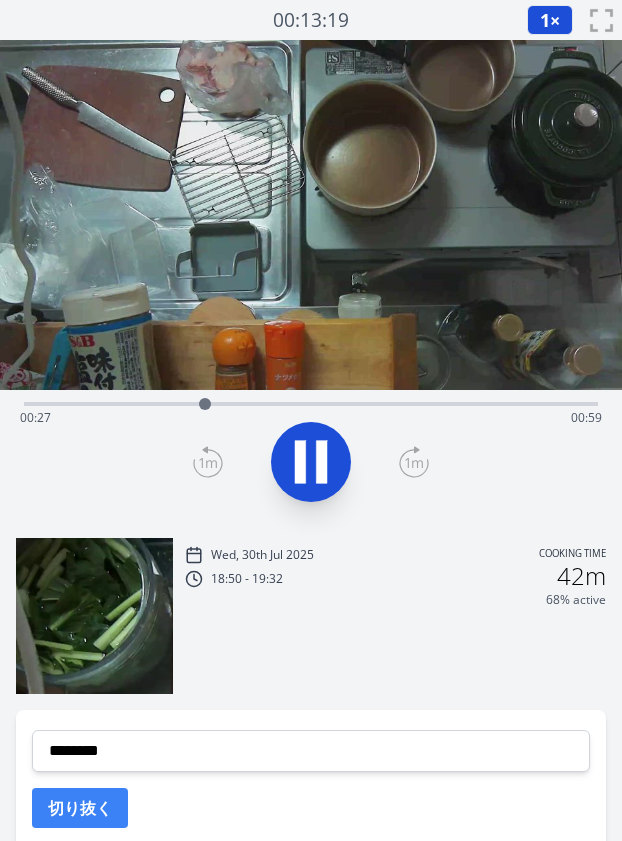 click on "Time elapsed:  00:27
Time remaining:  00:59" at bounding box center [311, 402] 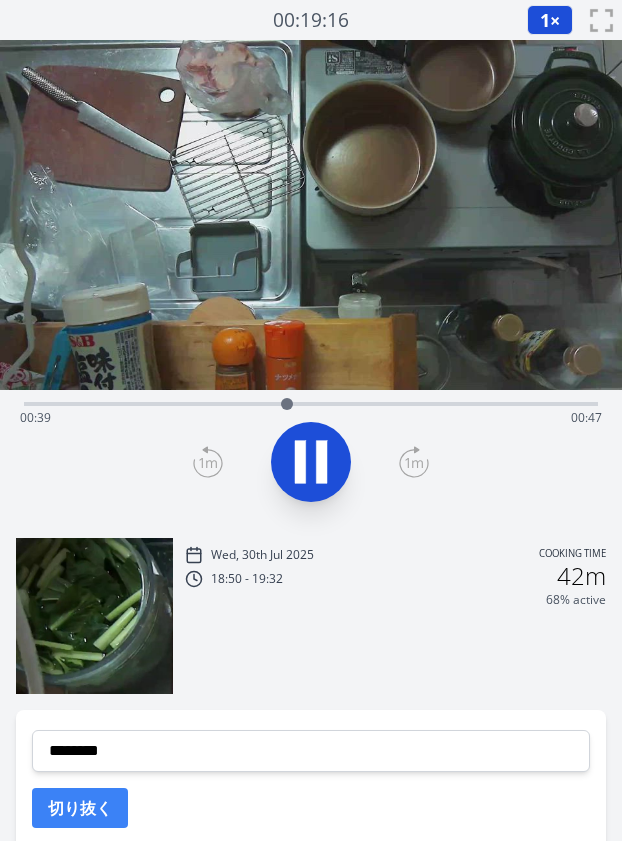 click on "Time elapsed:  00:39
Time remaining:  00:47" at bounding box center (311, 418) 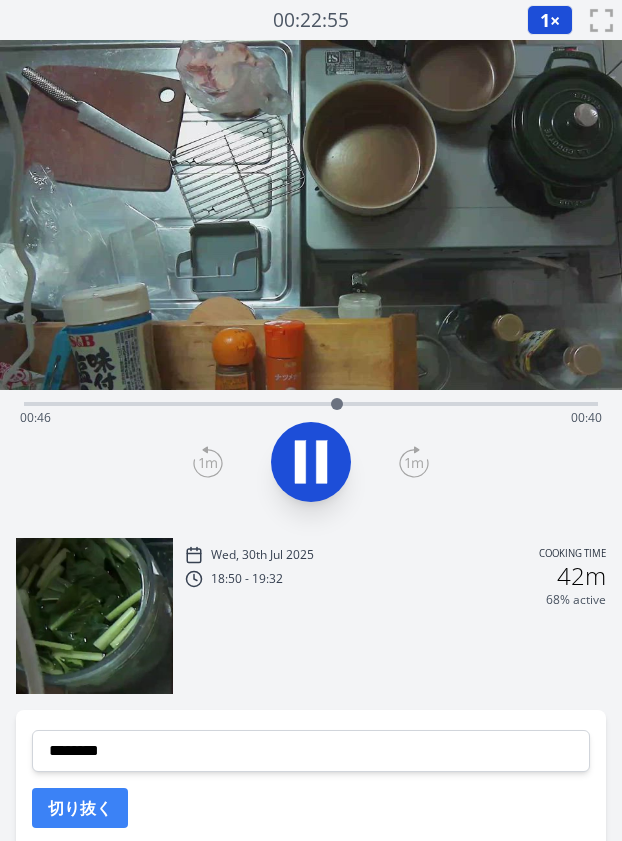 click 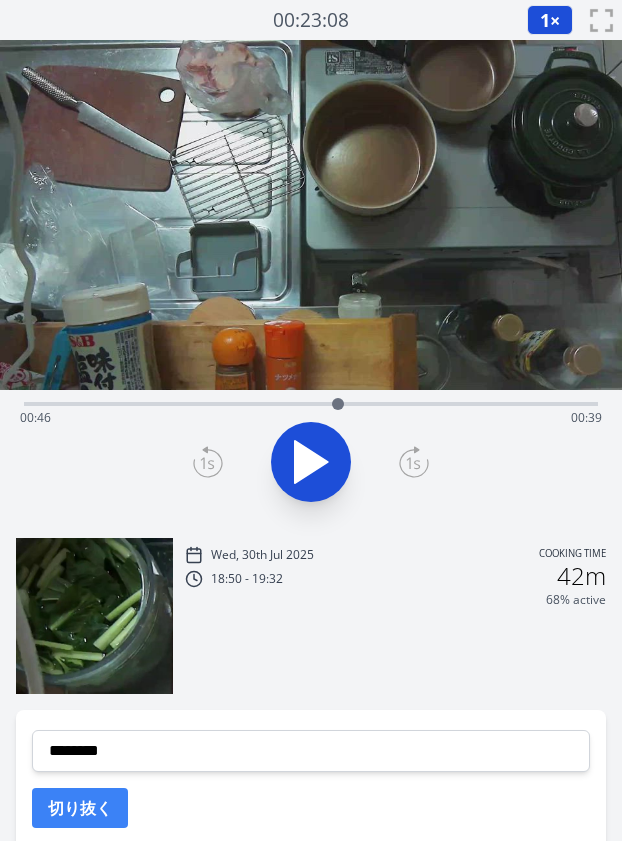 click 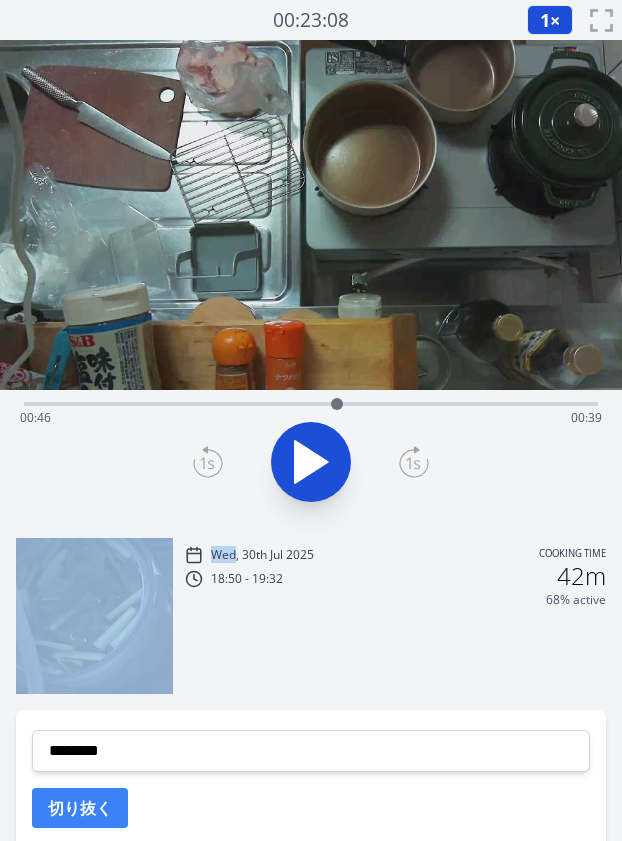 click 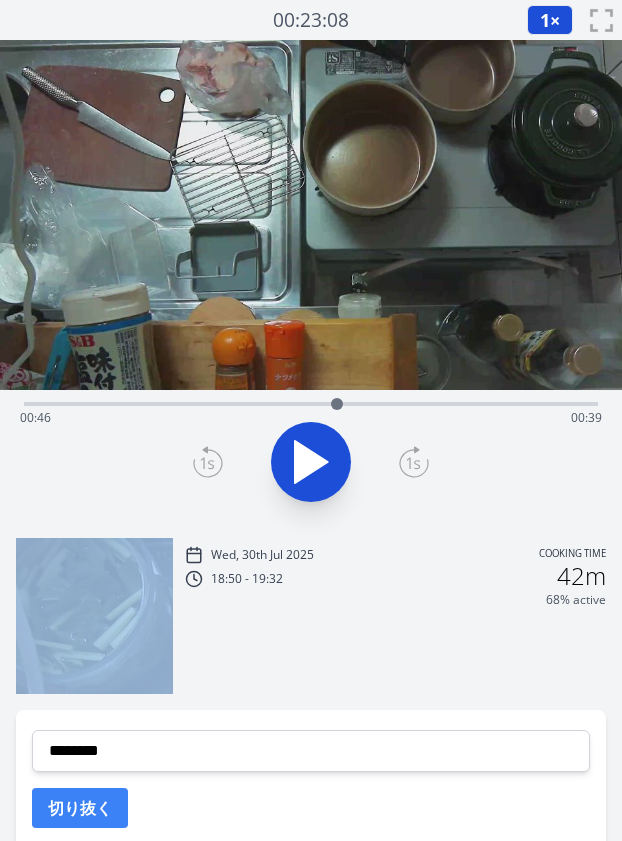 click 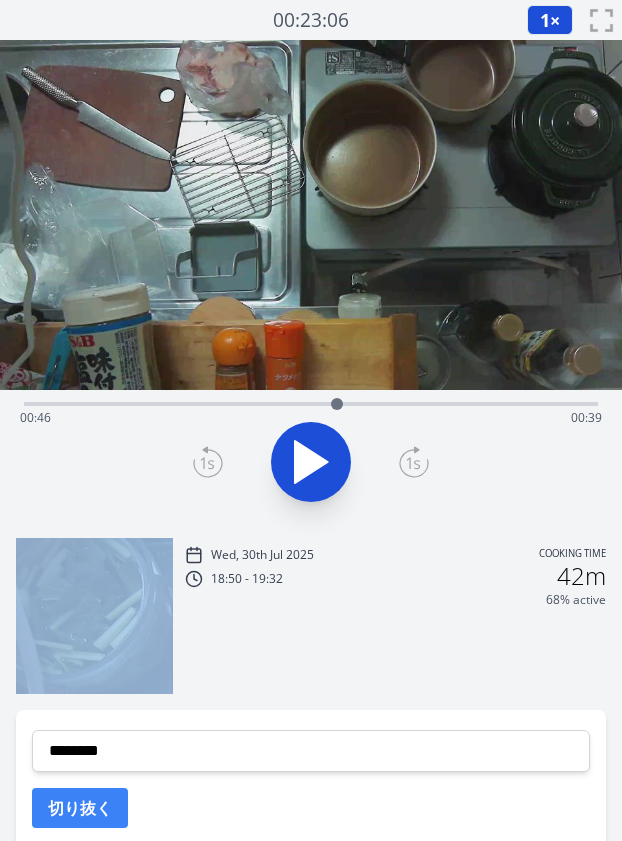 click 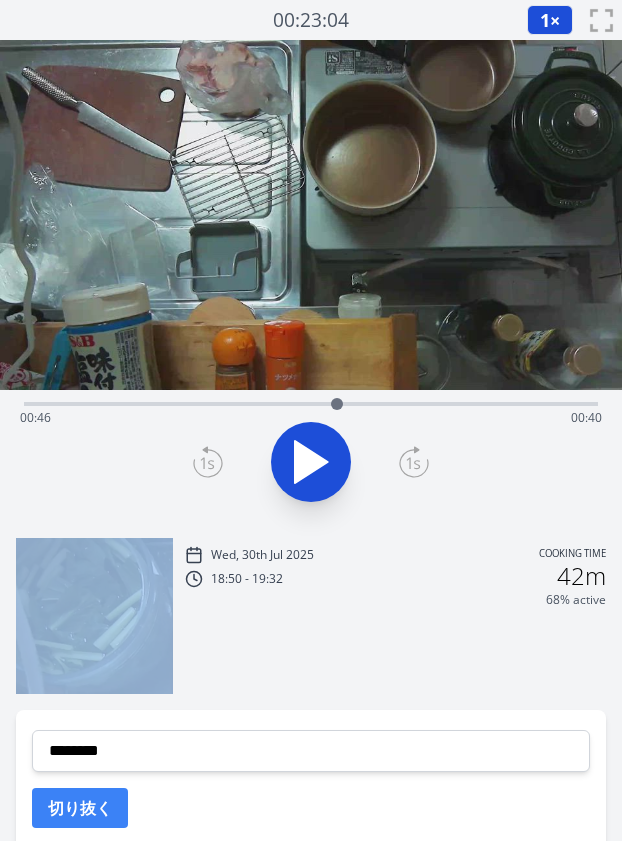 click 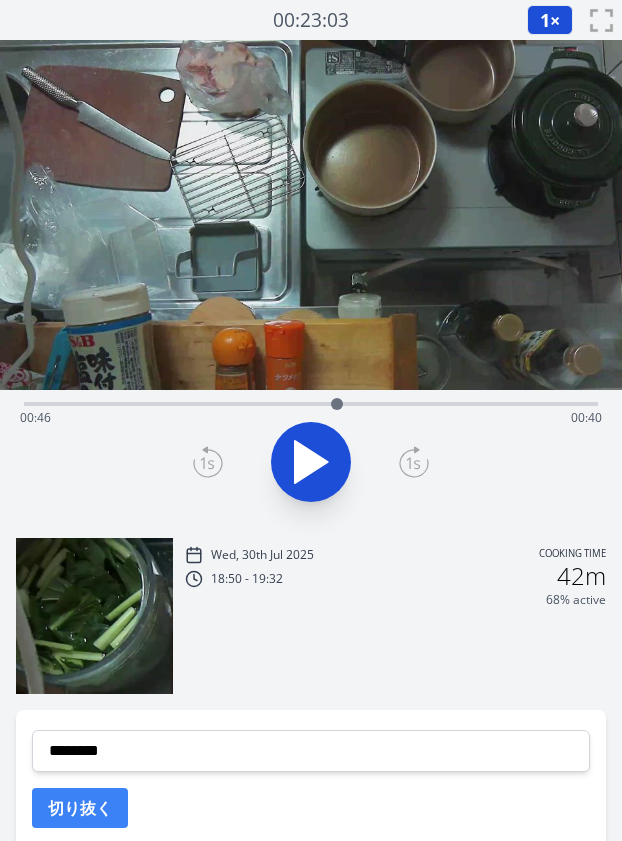 click at bounding box center (311, 462) 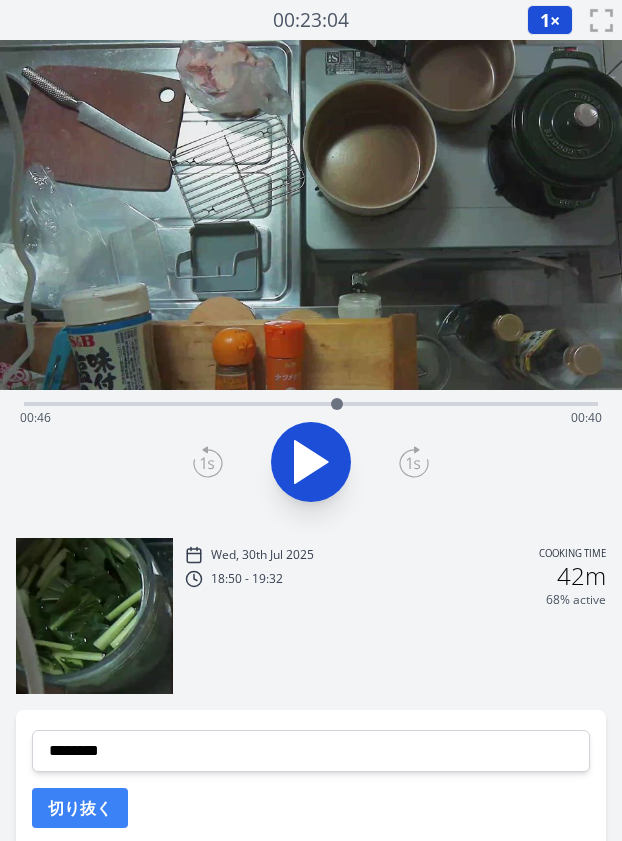 click 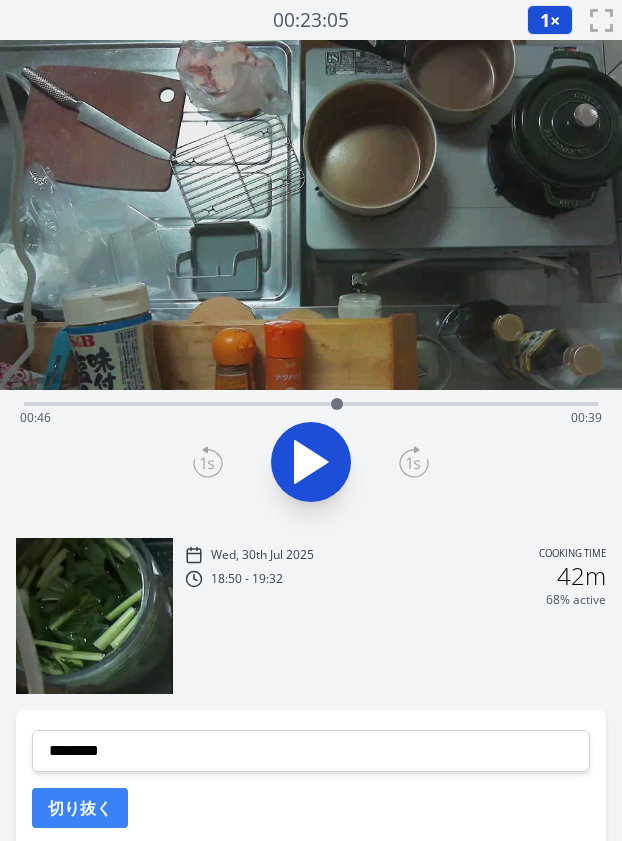 click 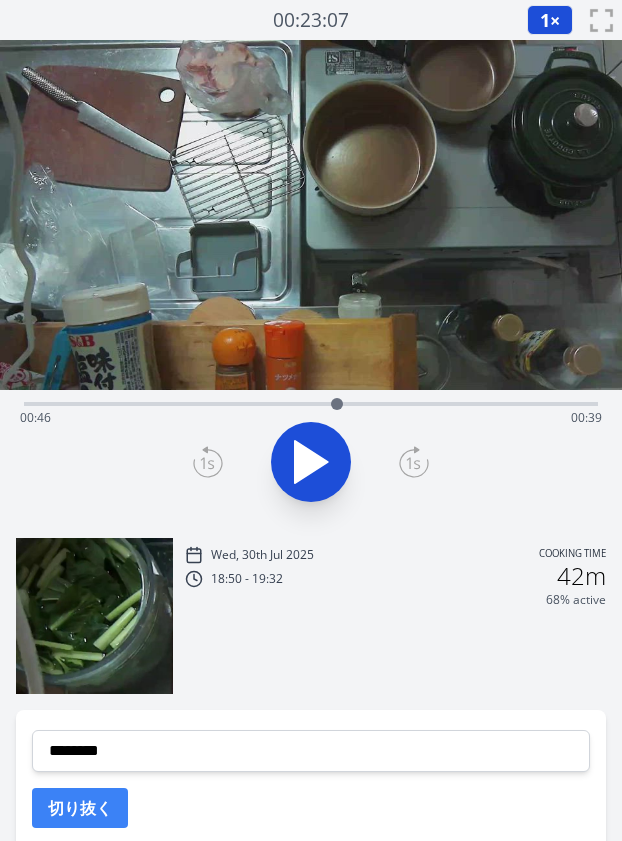 click on "Time elapsed:  00:46
Time remaining:  00:39" at bounding box center [311, 402] 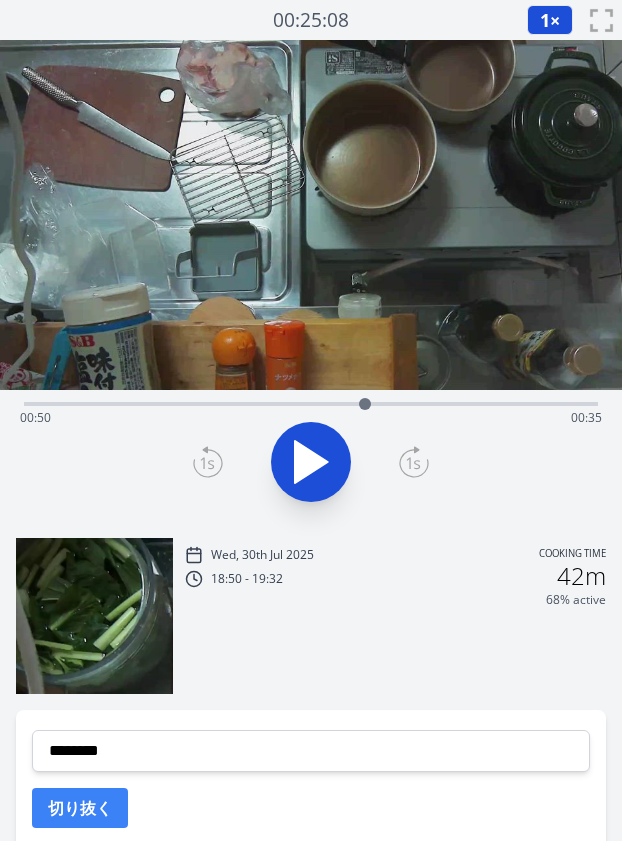 click on "Time elapsed:  00:50
Time remaining:  00:35" at bounding box center [311, 418] 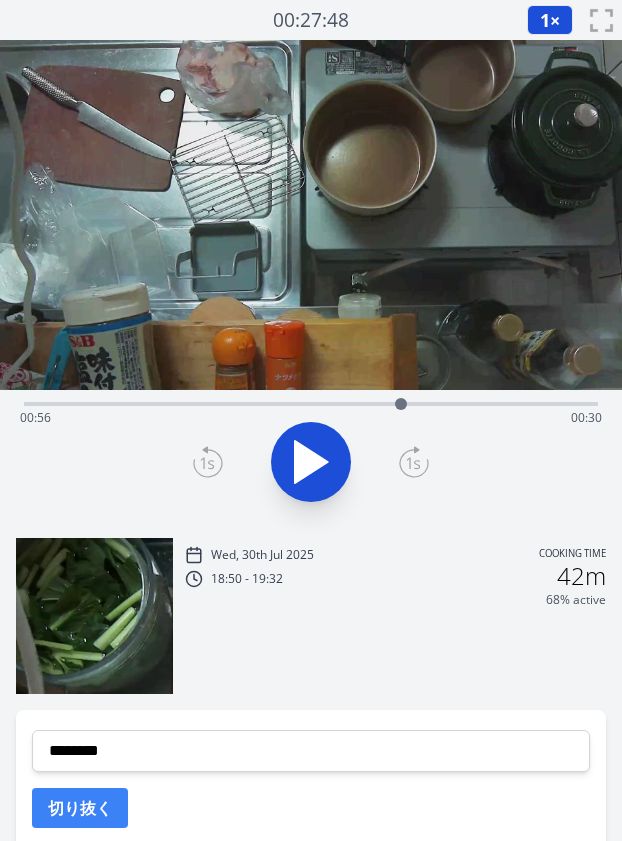 click on "Time elapsed:  00:56
Time remaining:  00:30" at bounding box center [311, 418] 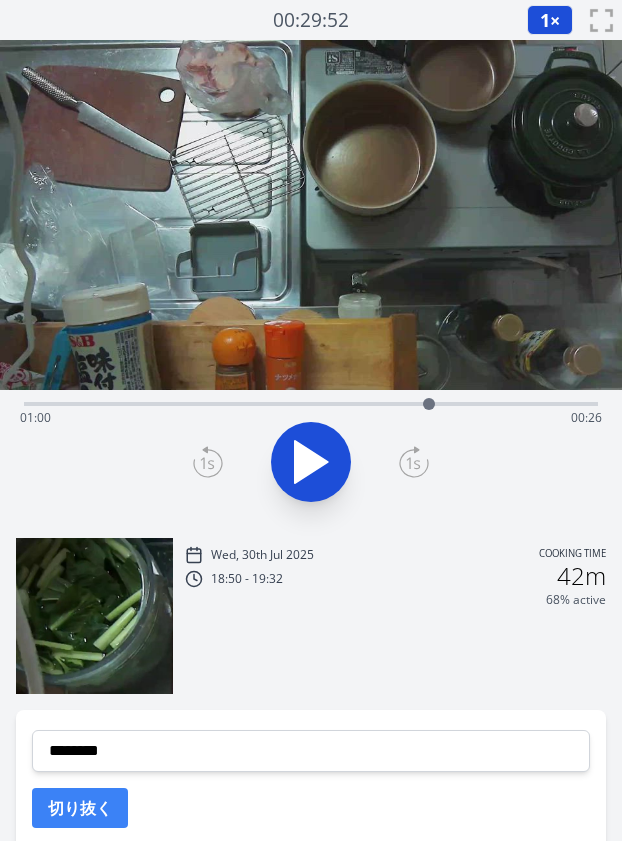 click on "Time elapsed:  01:00
Time remaining:  00:26" at bounding box center (311, 418) 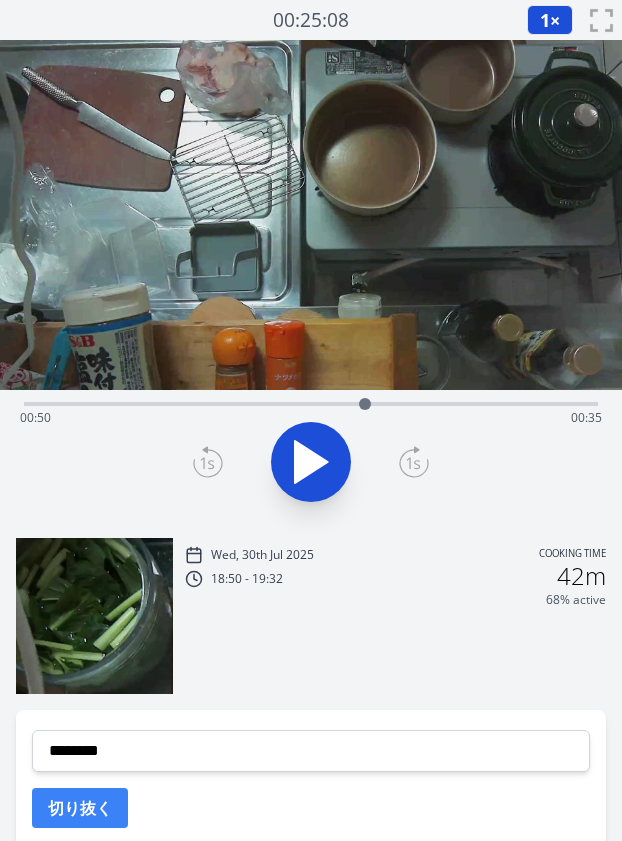 click on "Time elapsed:  00:50
Time remaining:  00:35" at bounding box center [311, 402] 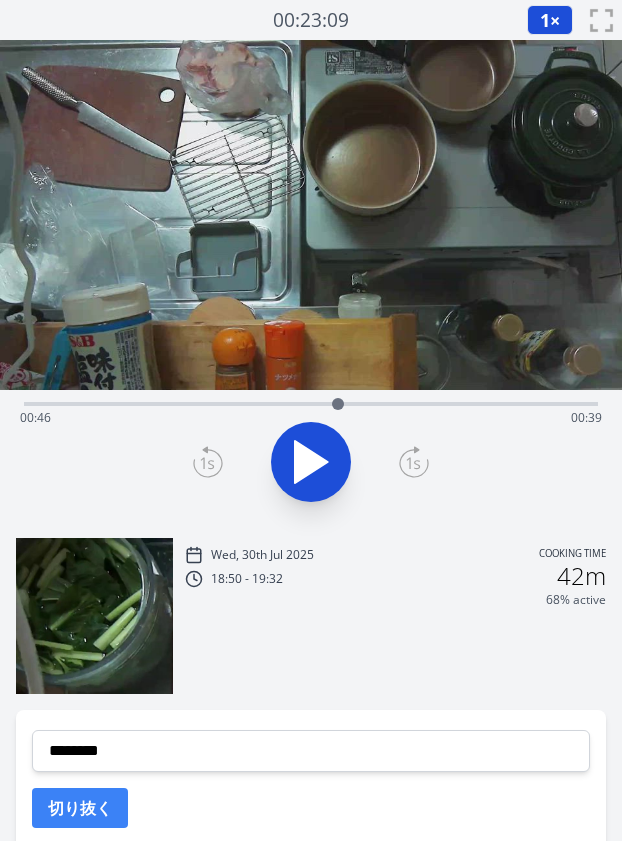 click at bounding box center (338, 404) 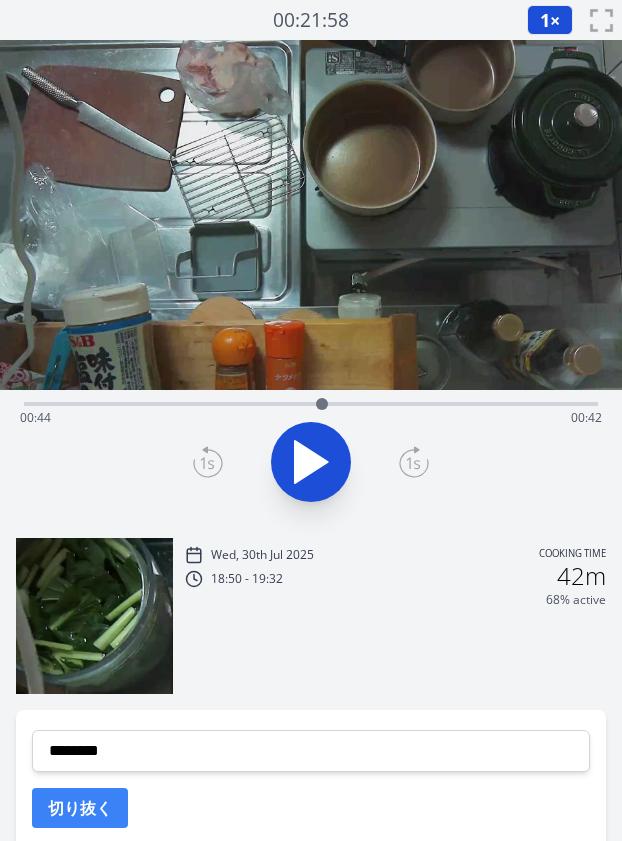 click on "Time elapsed:  00:44
Time remaining:  00:42" at bounding box center (311, 402) 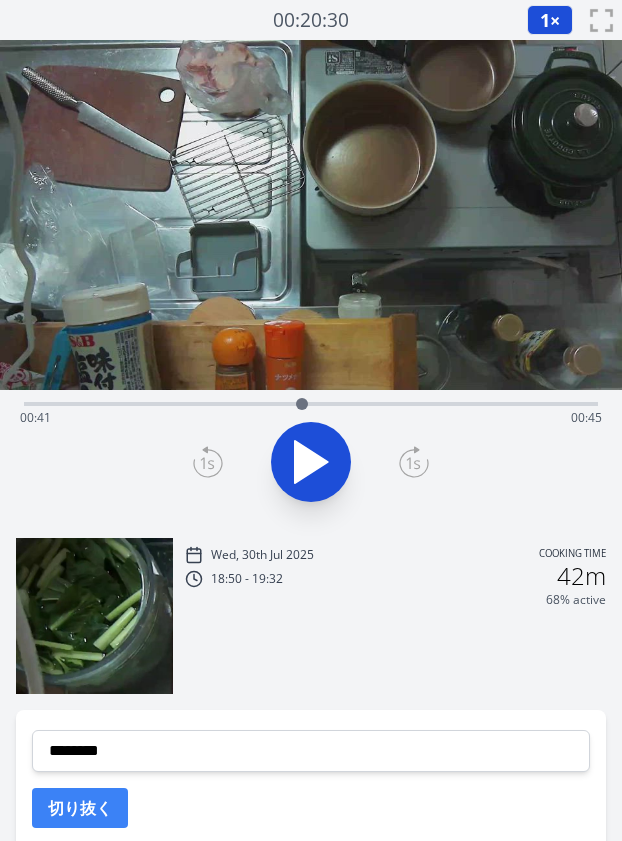 click at bounding box center [302, 404] 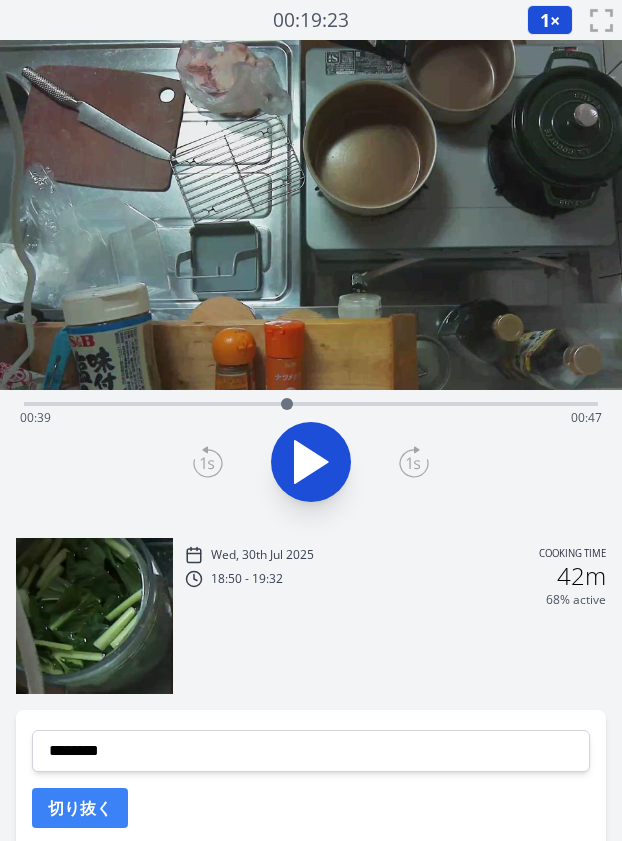 click 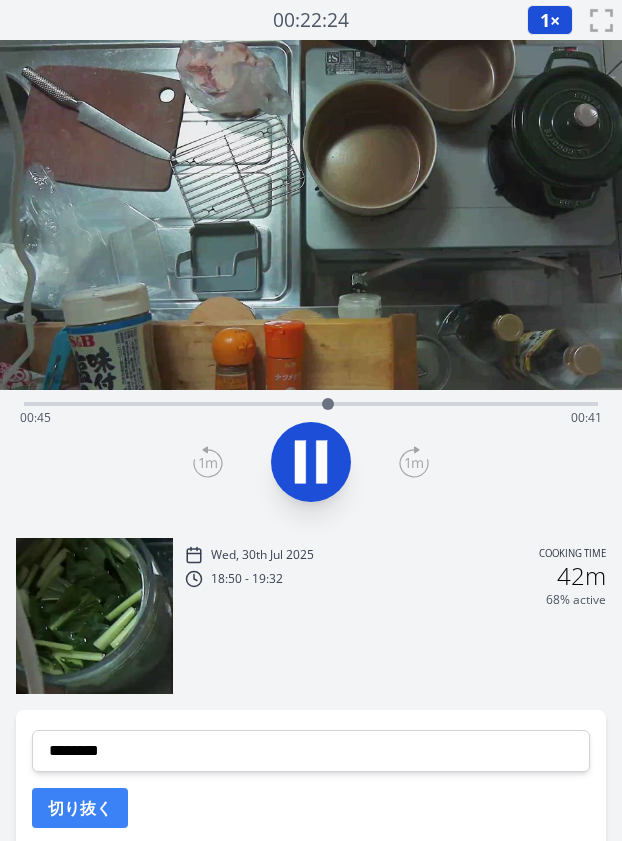 click 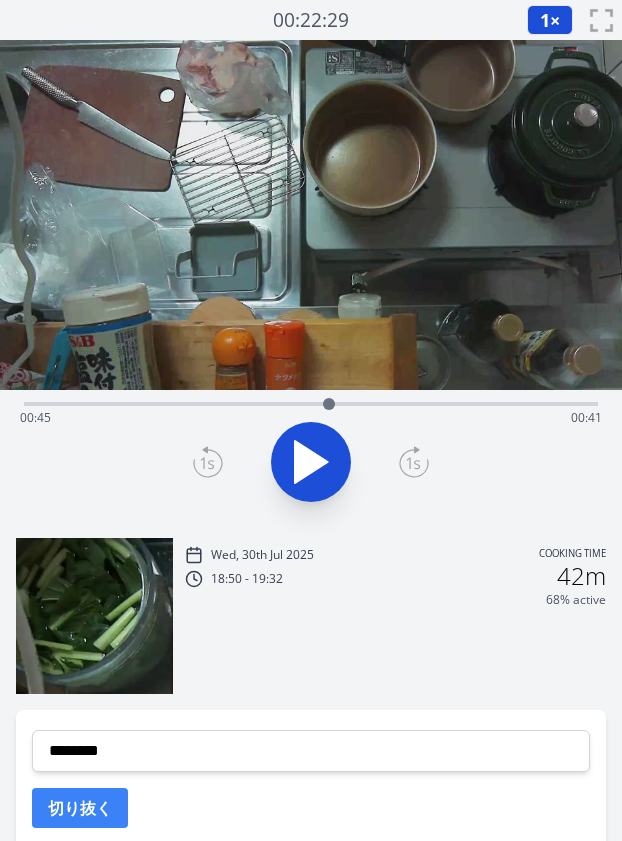 scroll, scrollTop: 146, scrollLeft: 0, axis: vertical 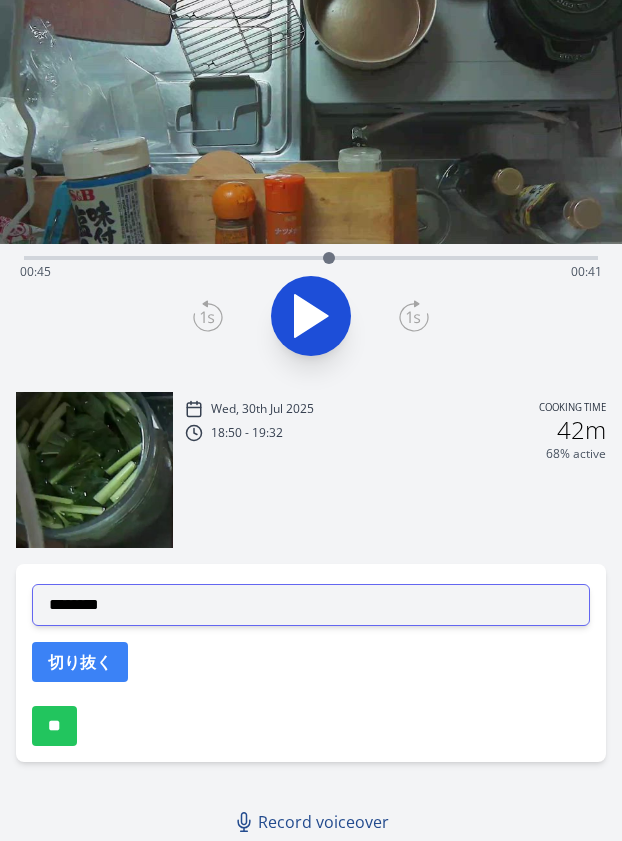 click on "**********" at bounding box center (311, 605) 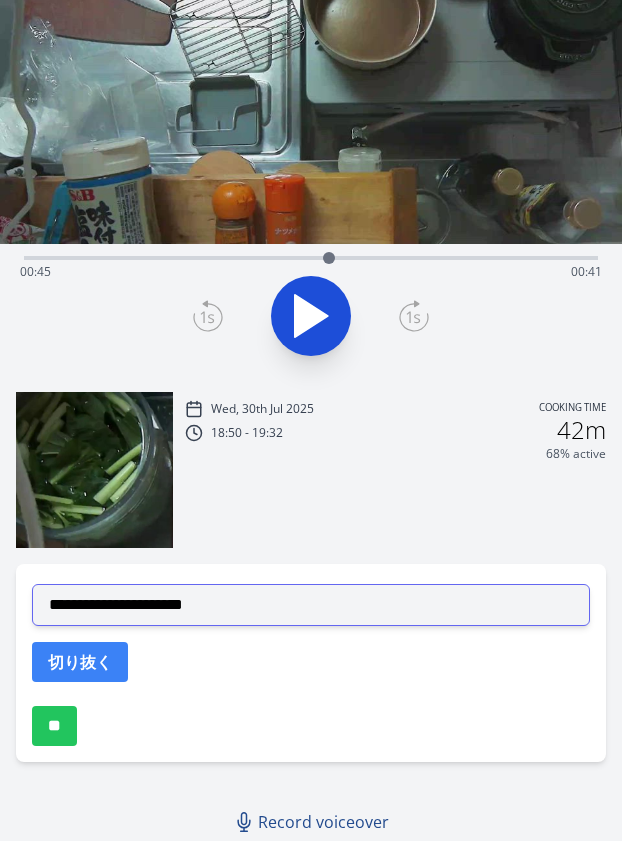 click on "**********" at bounding box center [311, 605] 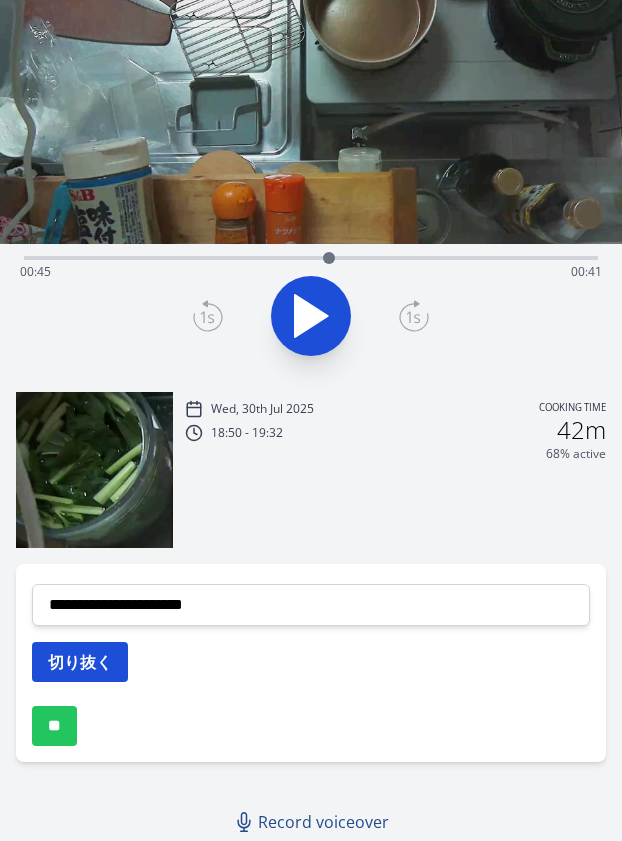 click on "切り抜く" at bounding box center [80, 662] 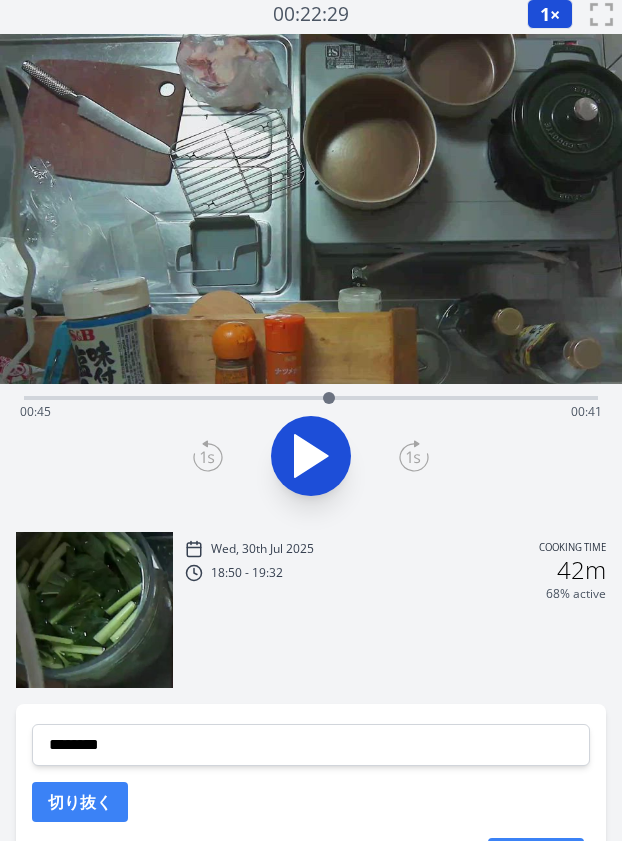 scroll, scrollTop: 0, scrollLeft: 0, axis: both 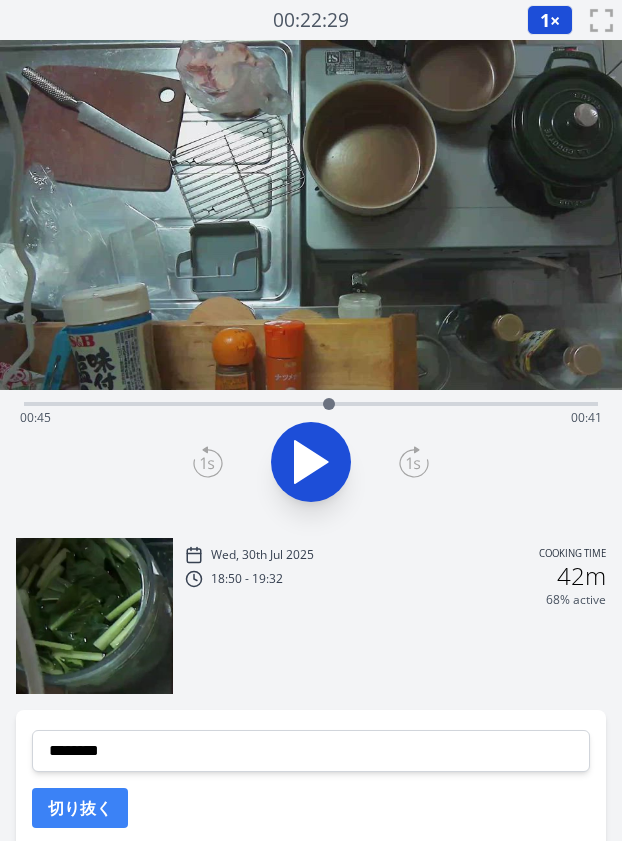 click on "Time elapsed:  00:45
Time remaining:  00:41" at bounding box center (311, 418) 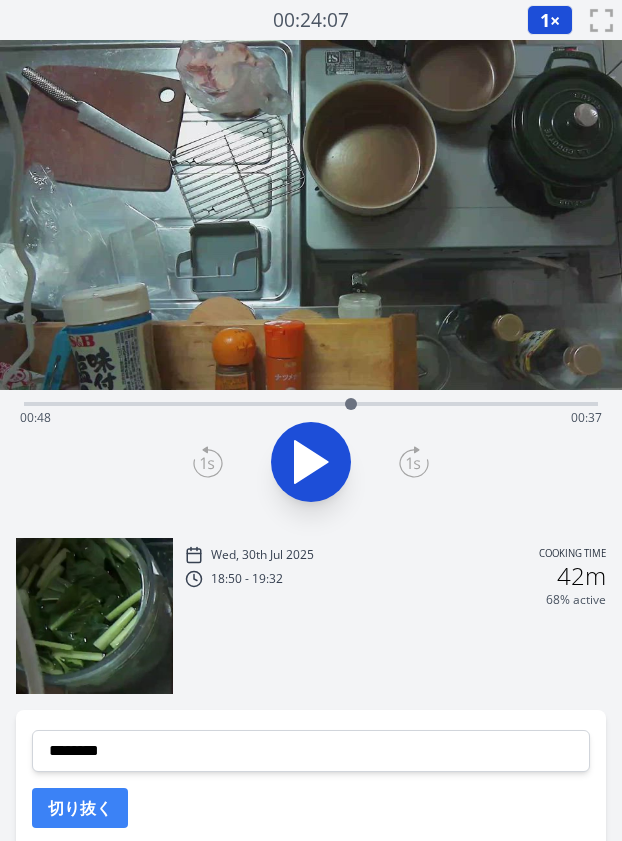 click at bounding box center (351, 404) 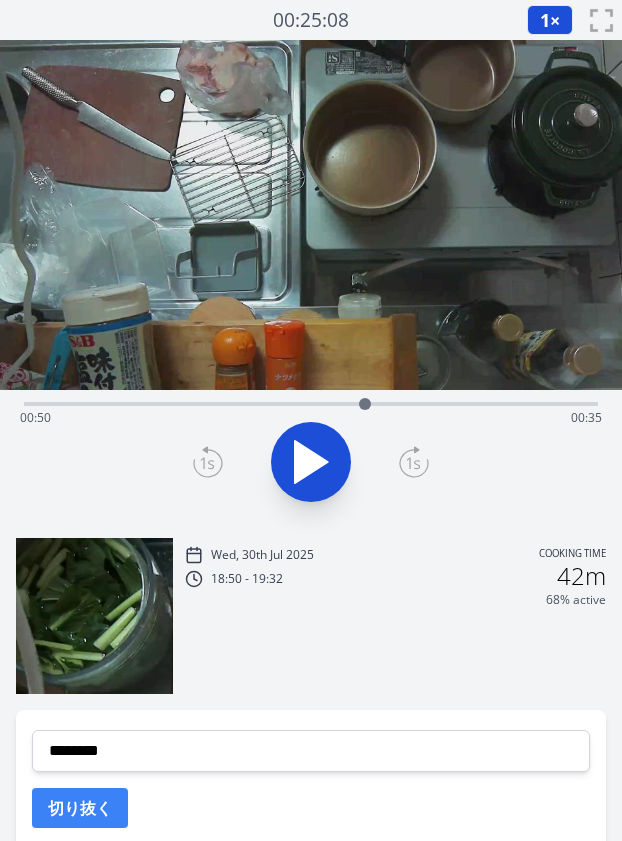 click at bounding box center [365, 404] 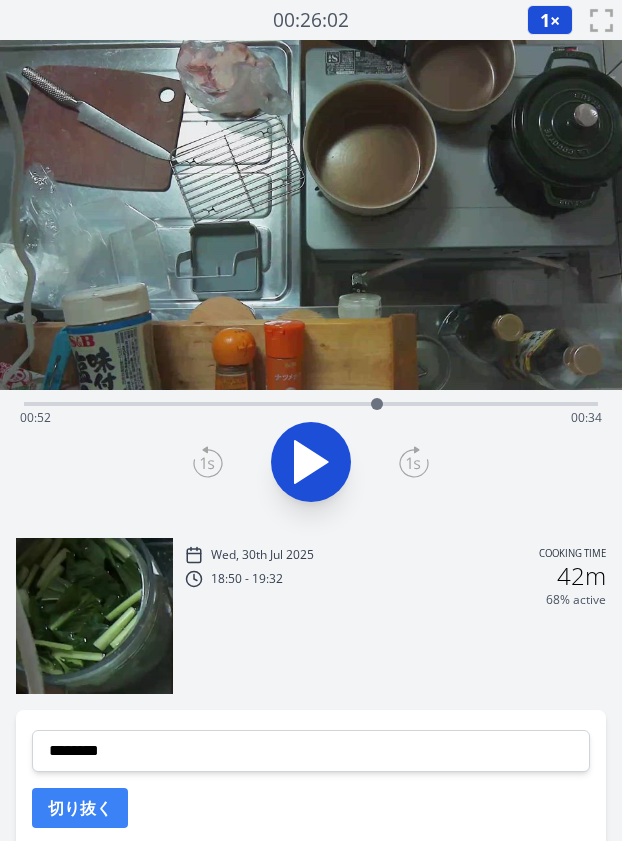 click at bounding box center (377, 404) 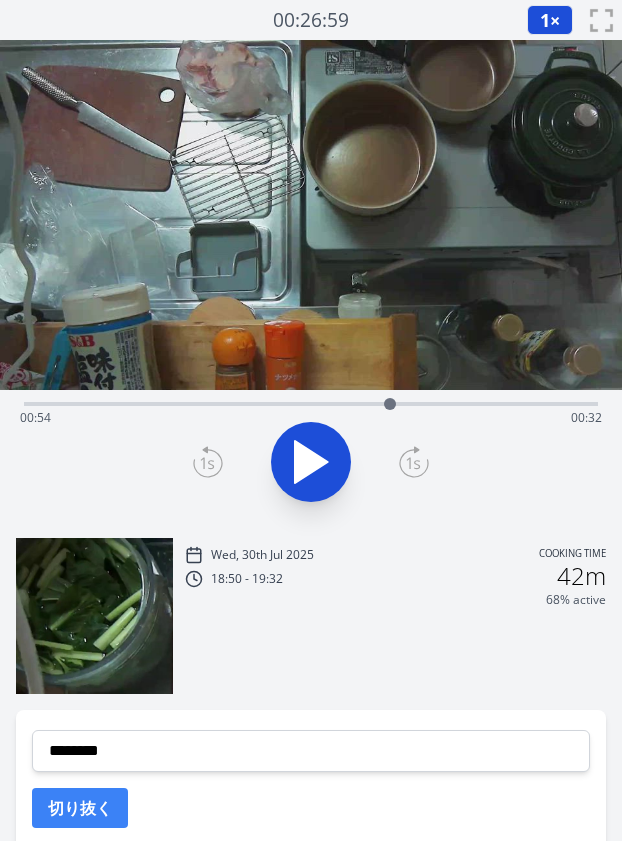 click at bounding box center [390, 404] 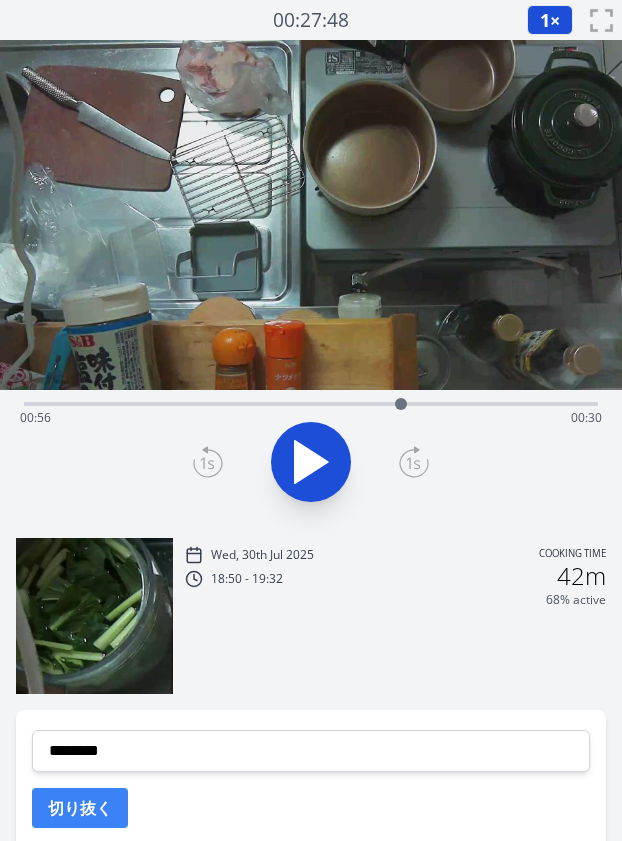 click on "Time elapsed:  00:56
Time remaining:  00:30" at bounding box center [311, 418] 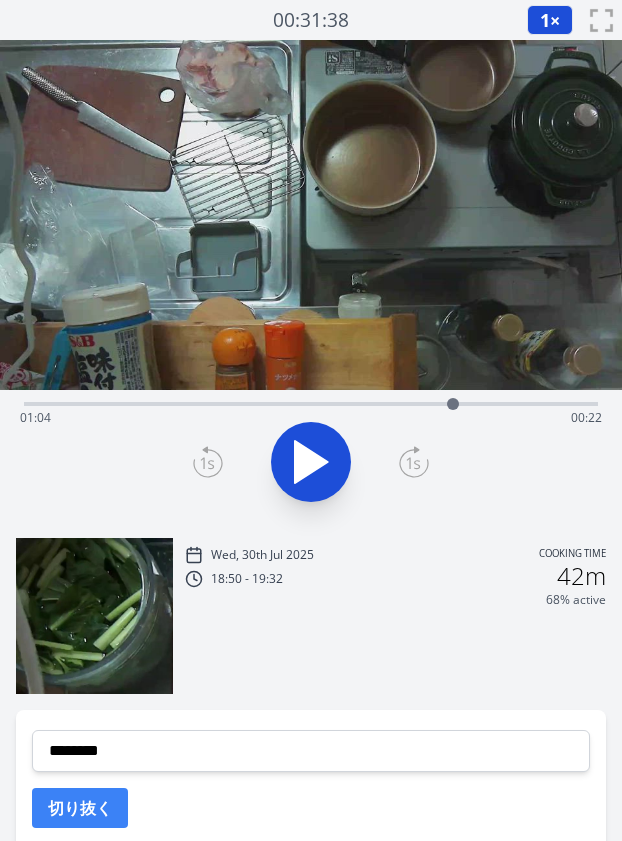 click on "Time elapsed:  01:04
Time remaining:  00:22" at bounding box center (311, 418) 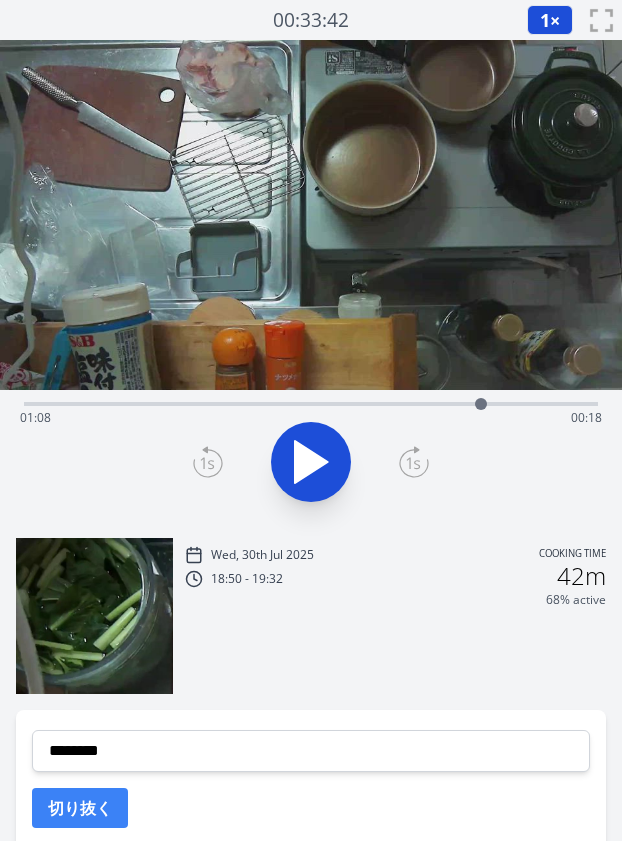 click on "Time elapsed:  01:08
Time remaining:  00:18" at bounding box center (311, 418) 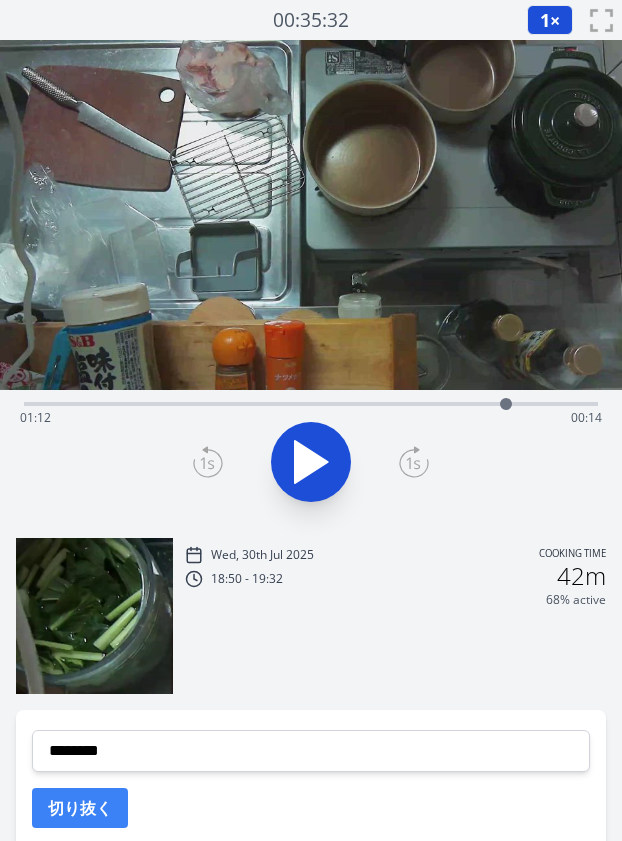 click on "Time elapsed:  01:12
Time remaining:  00:14" at bounding box center (311, 418) 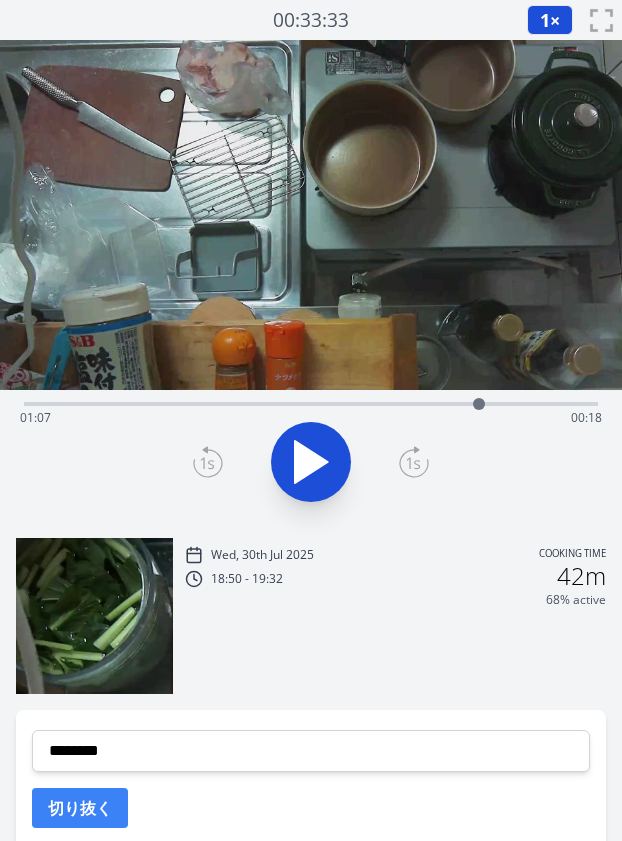 click 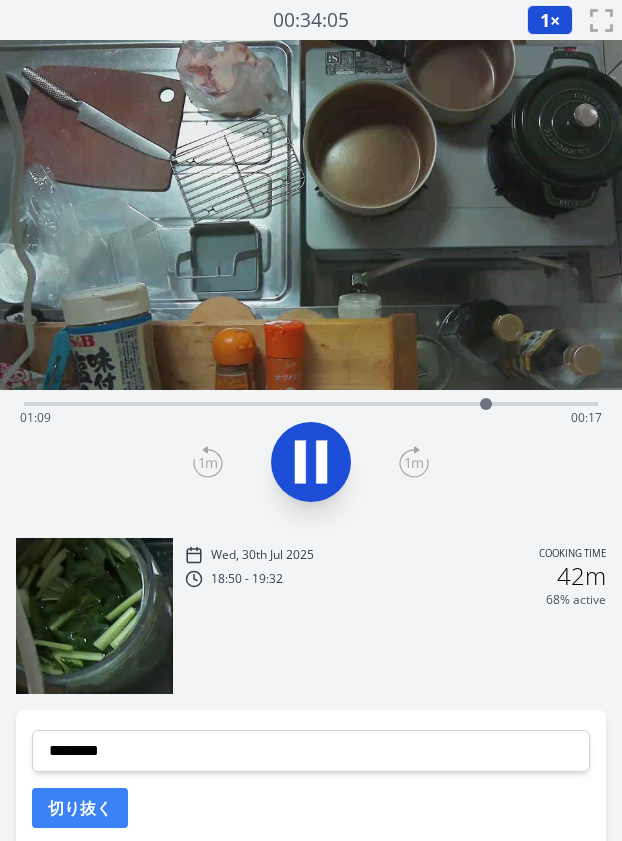 click 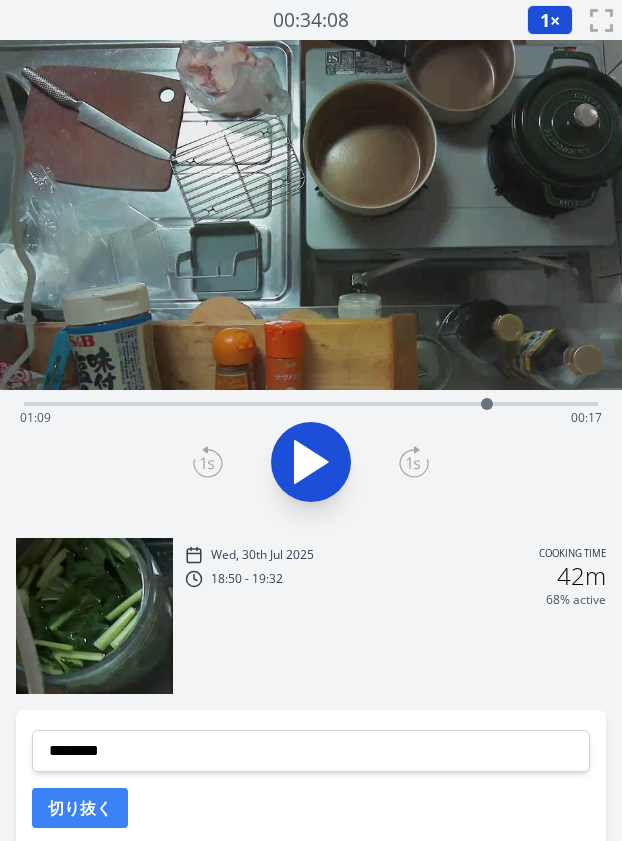 click 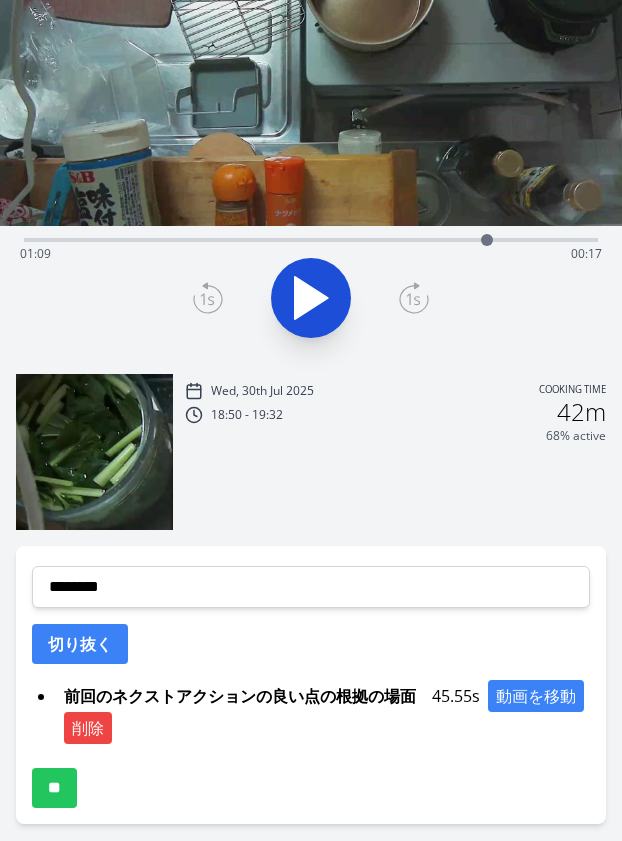 scroll, scrollTop: 192, scrollLeft: 0, axis: vertical 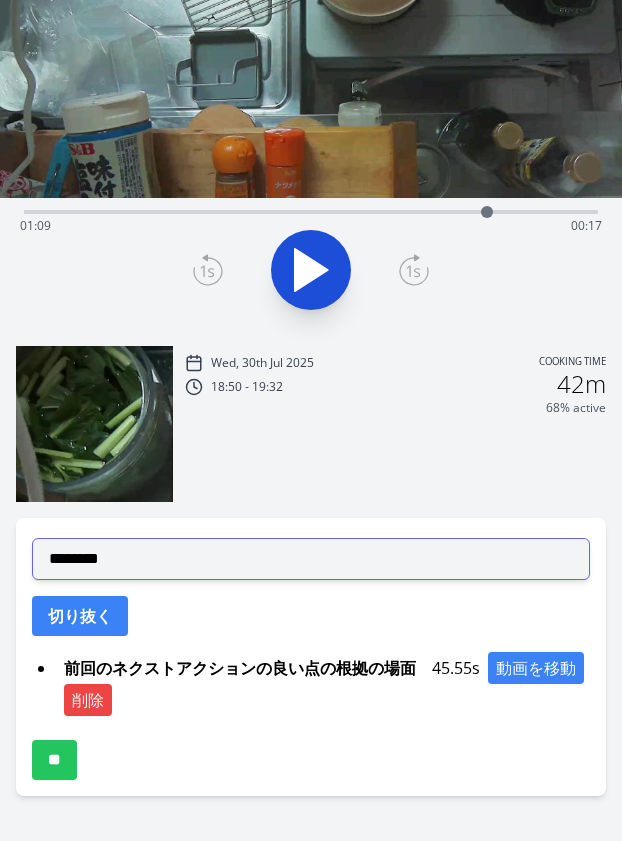 click on "**********" at bounding box center (311, 559) 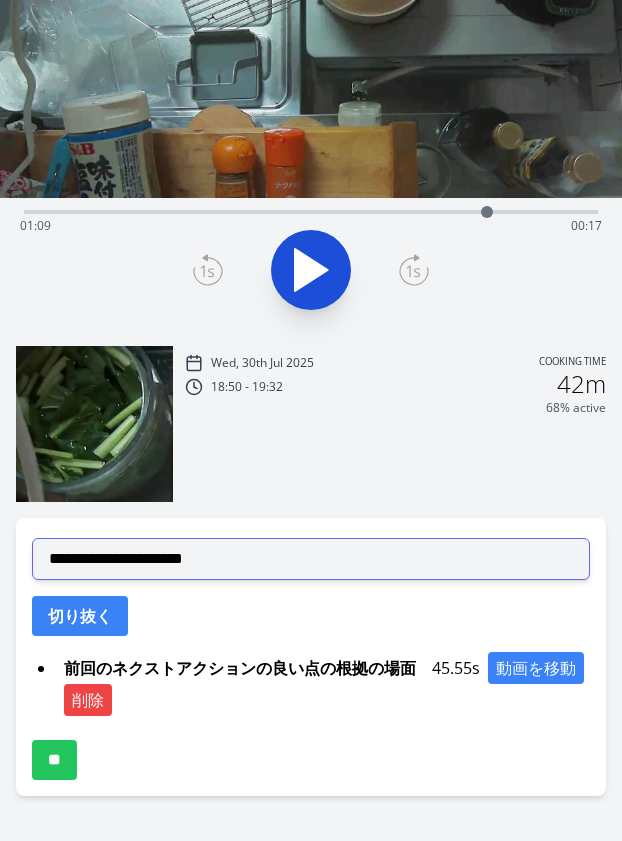 click on "**********" at bounding box center (311, 559) 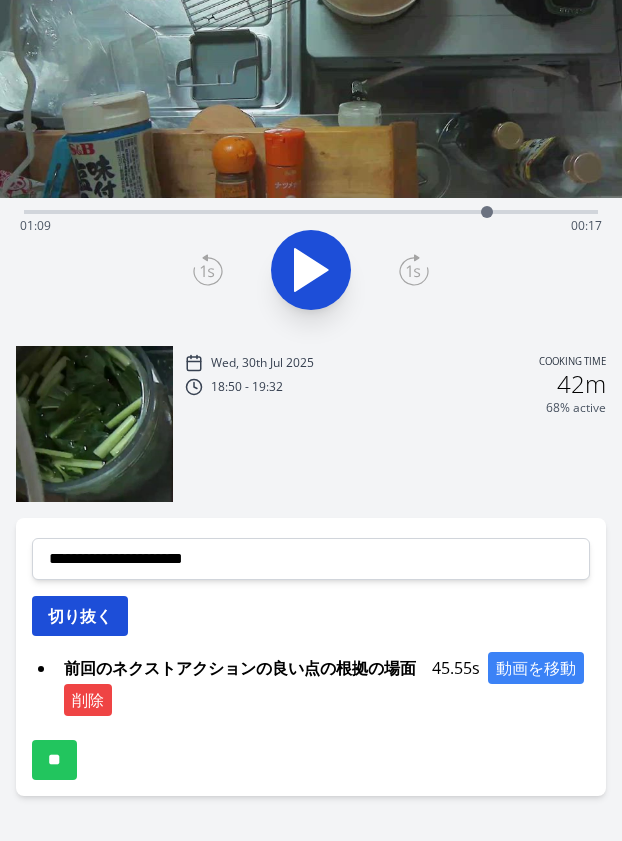 click on "切り抜く" at bounding box center (80, 616) 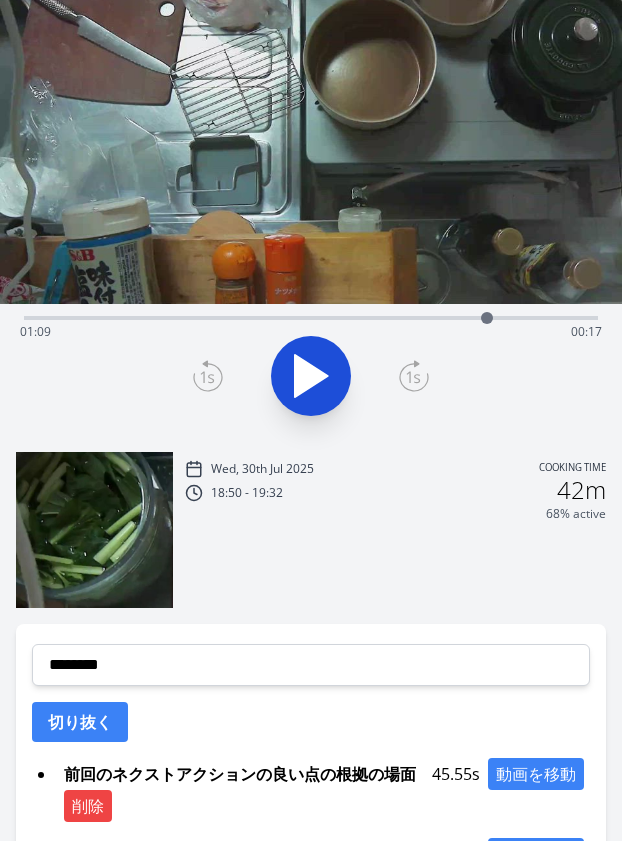 scroll, scrollTop: 49, scrollLeft: 0, axis: vertical 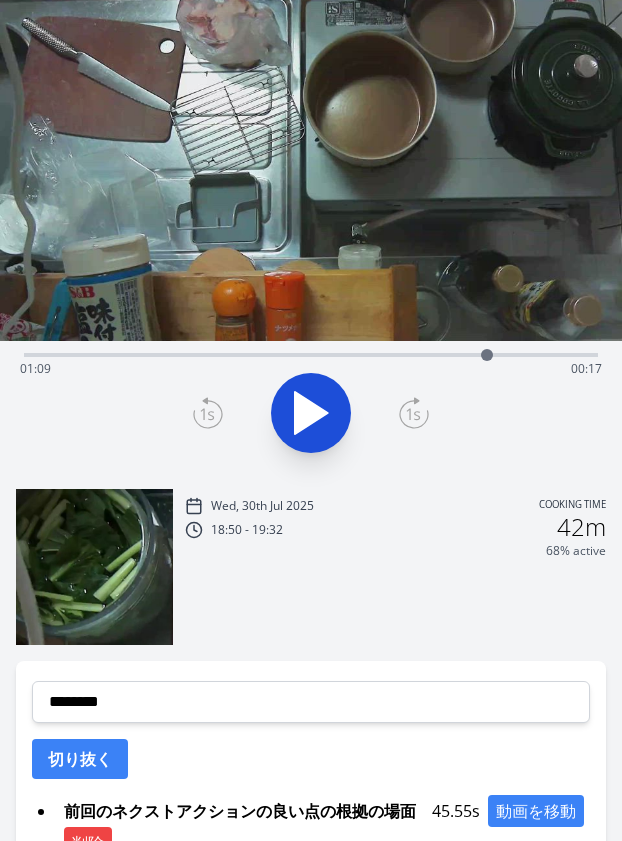 click on "Time elapsed:  01:09
Time remaining:  00:17" at bounding box center (311, 369) 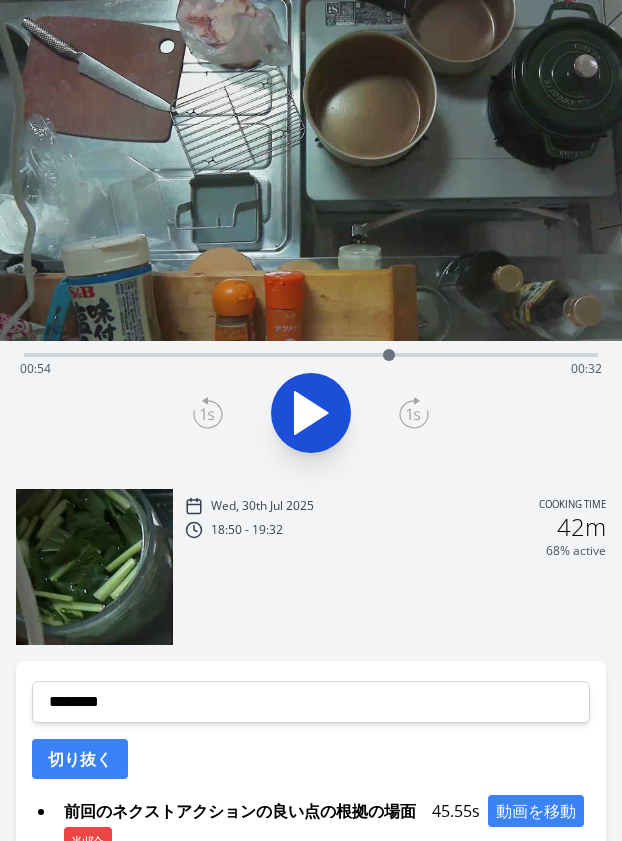 click 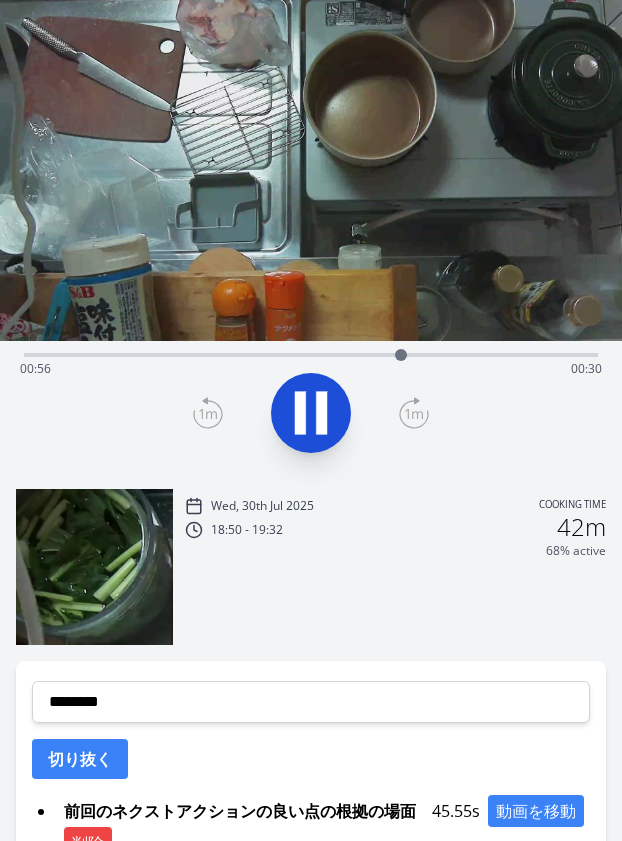 click 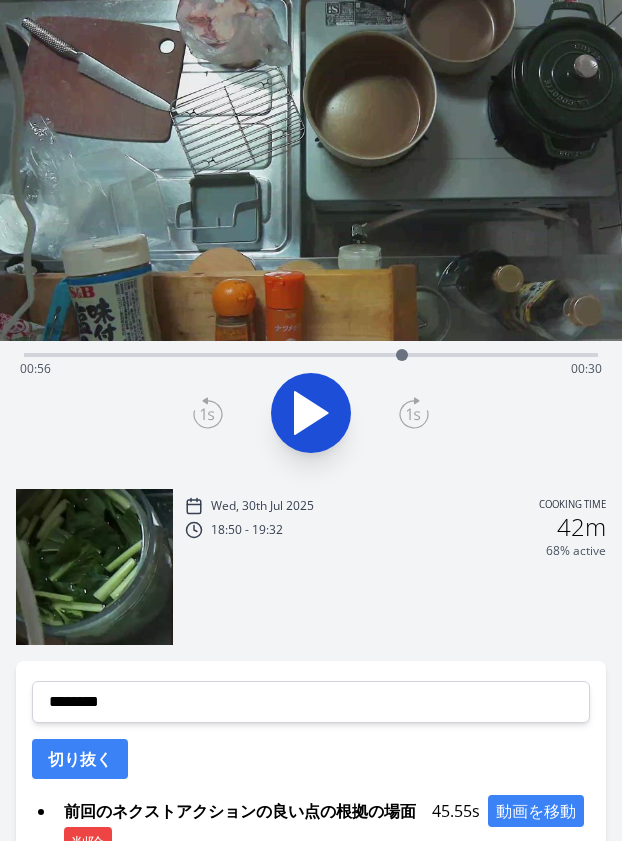 click 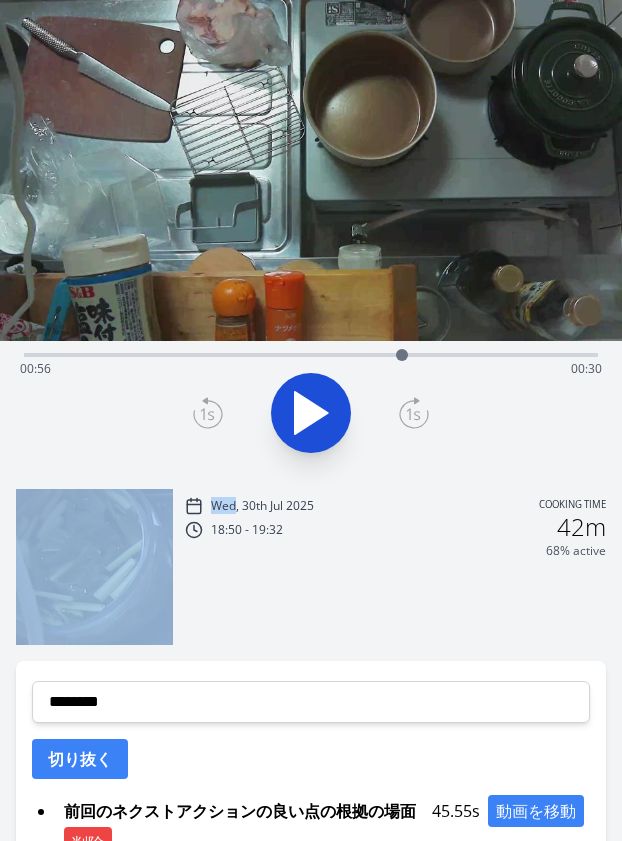 click 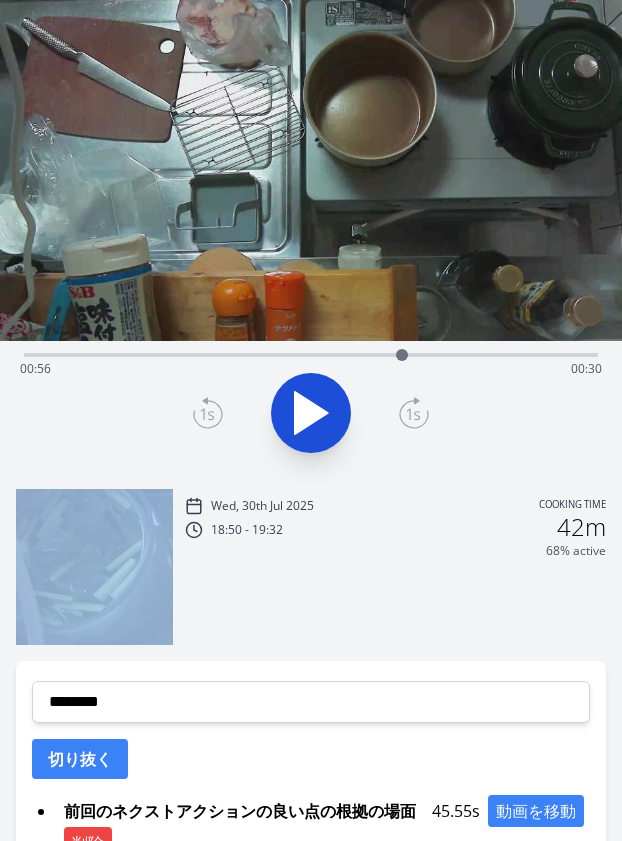 click 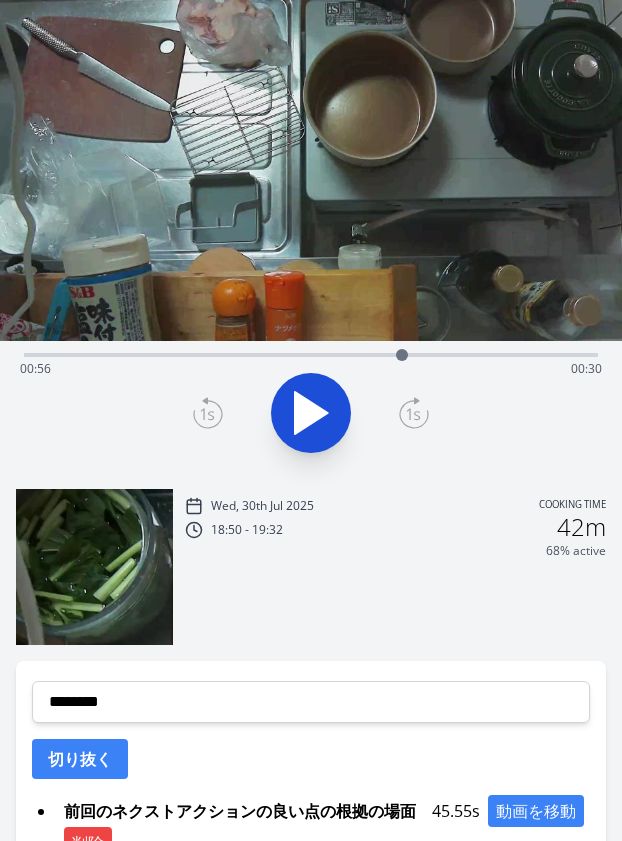click 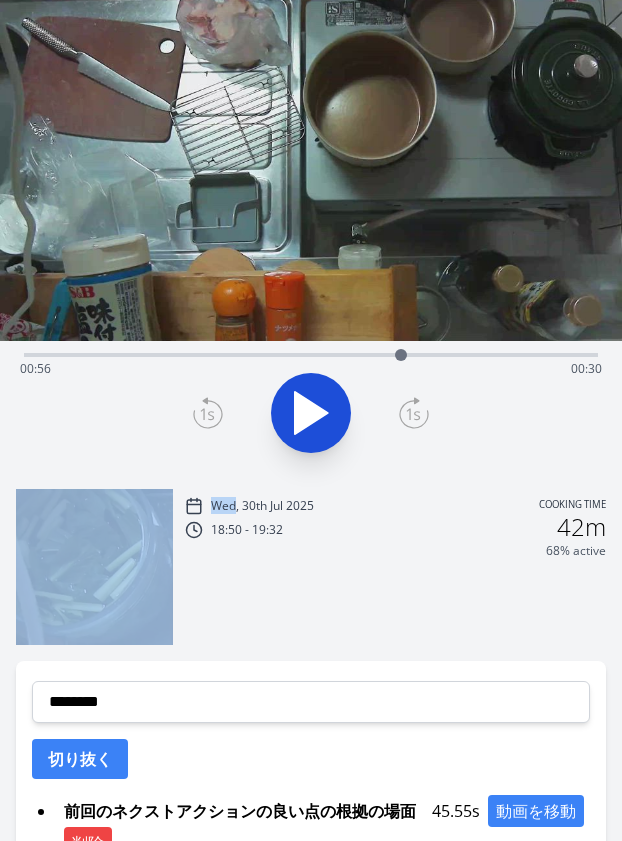 click 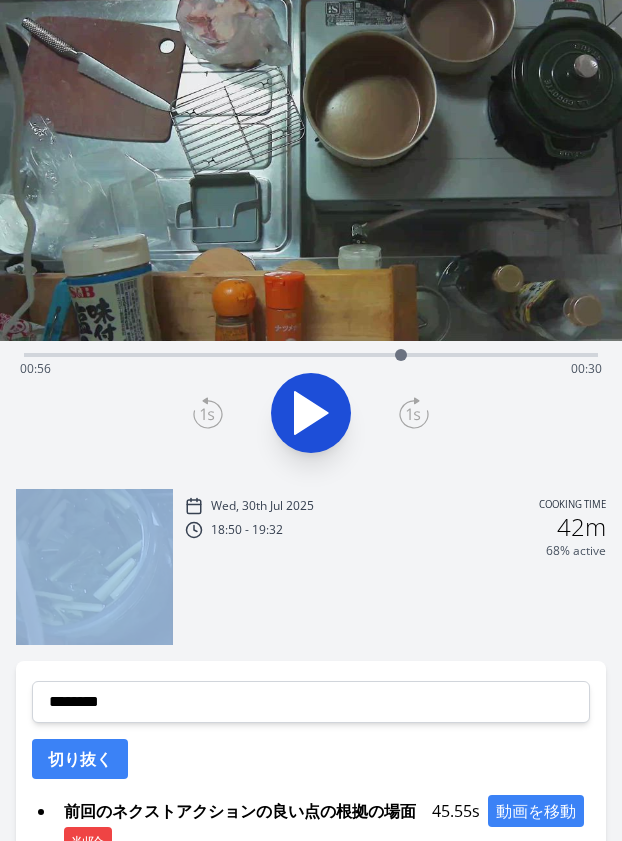 click 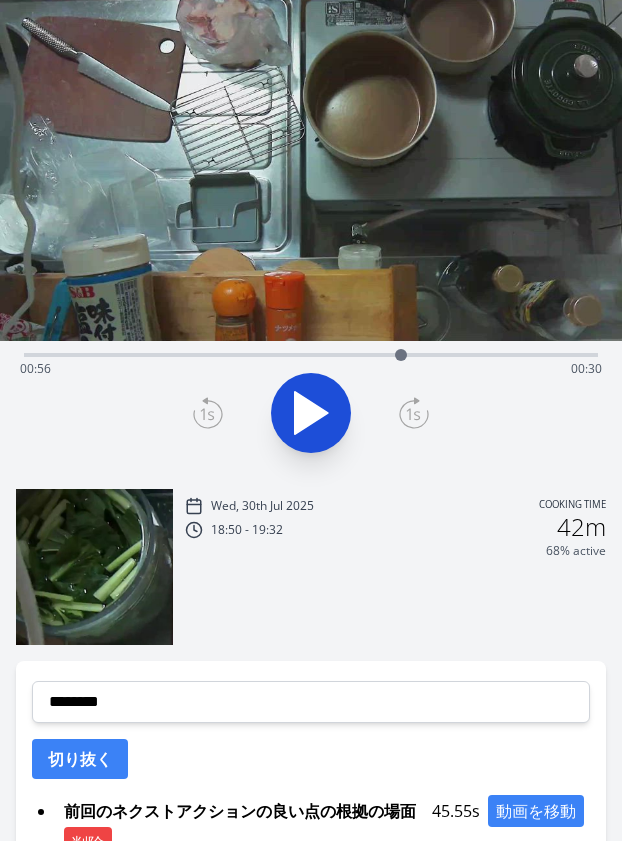 click 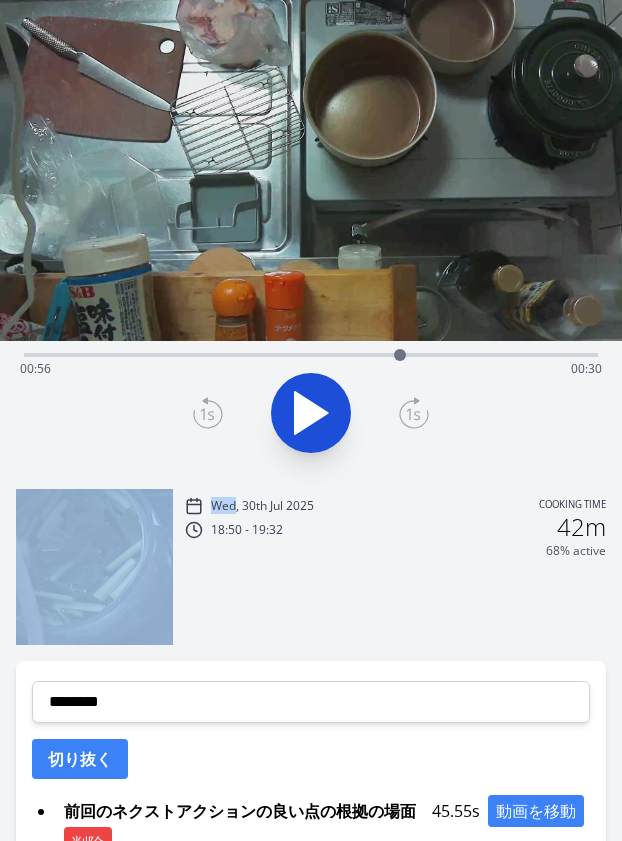 click 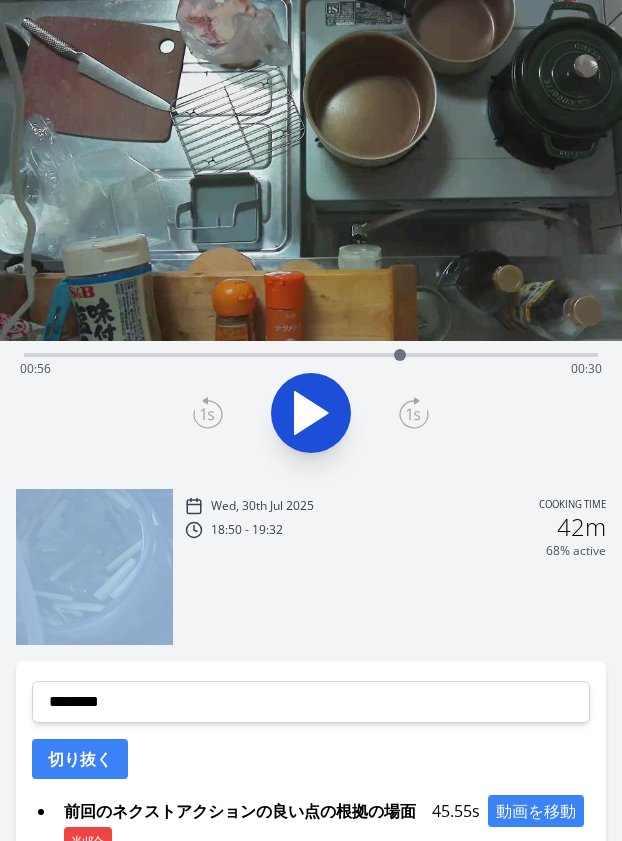 click 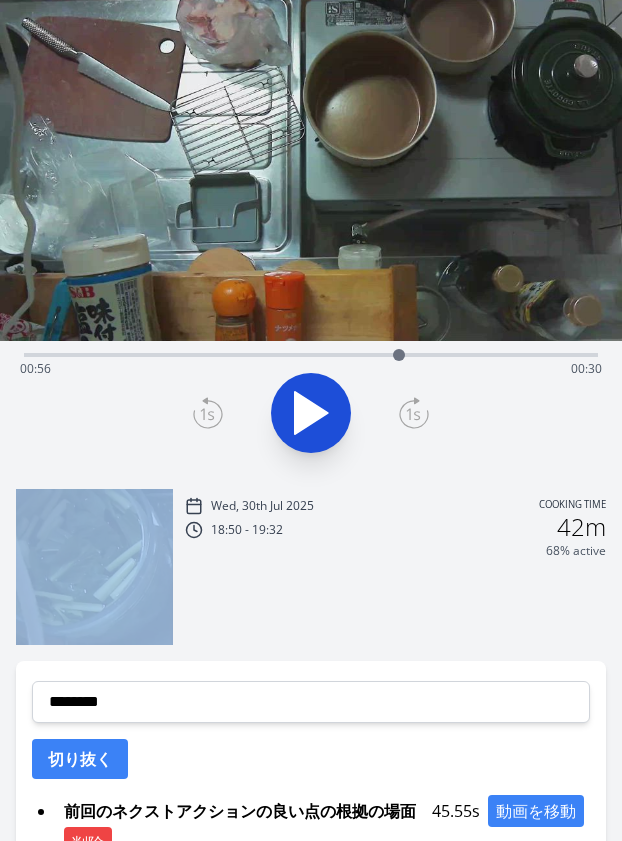 click 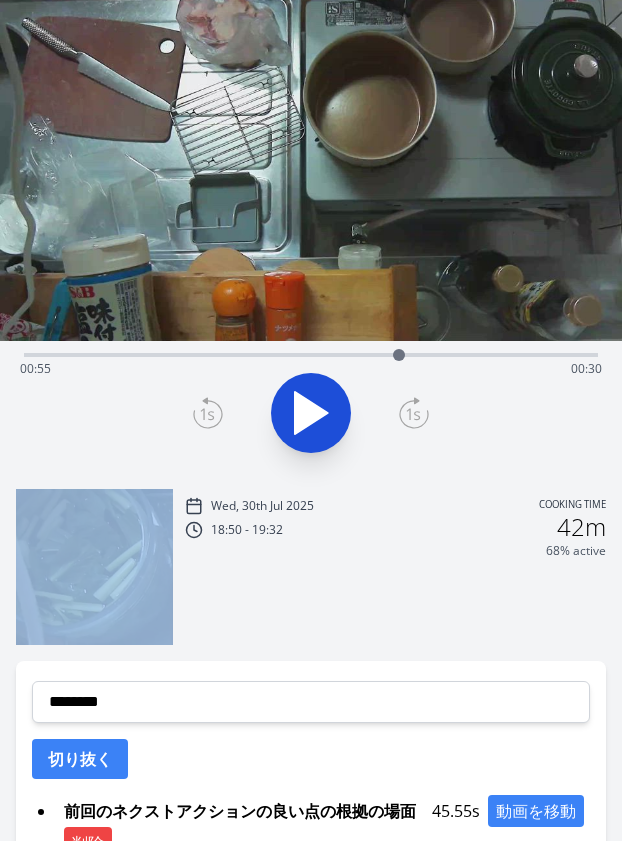 click 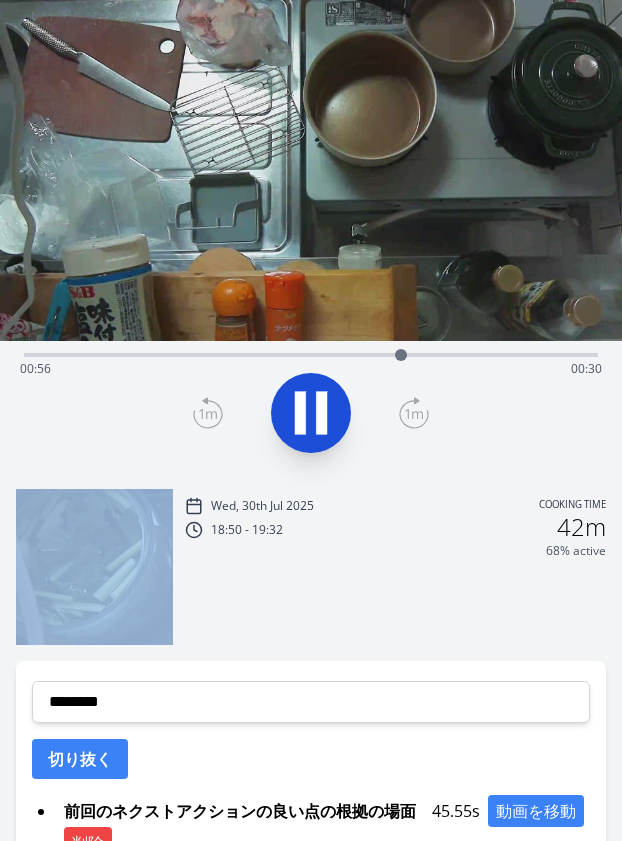 click 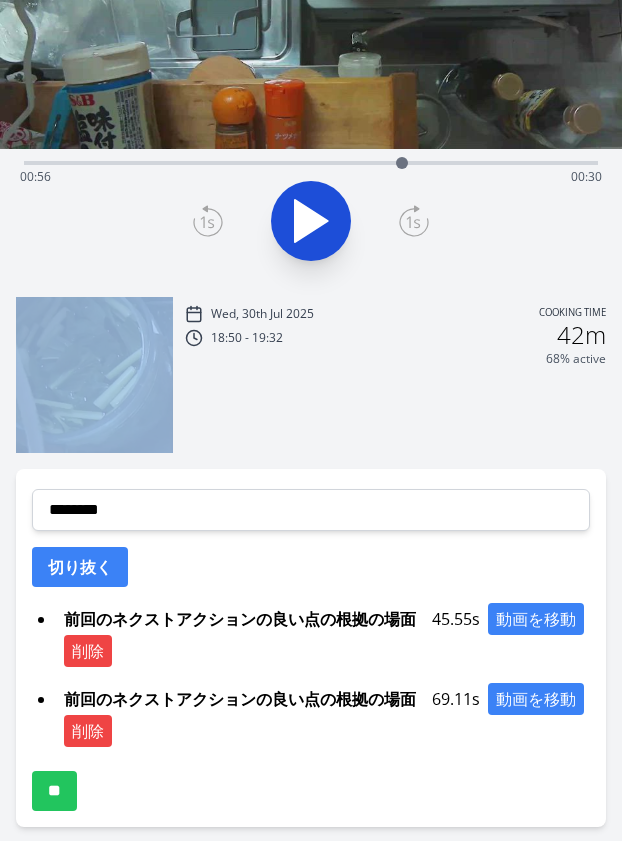 scroll, scrollTop: 251, scrollLeft: 0, axis: vertical 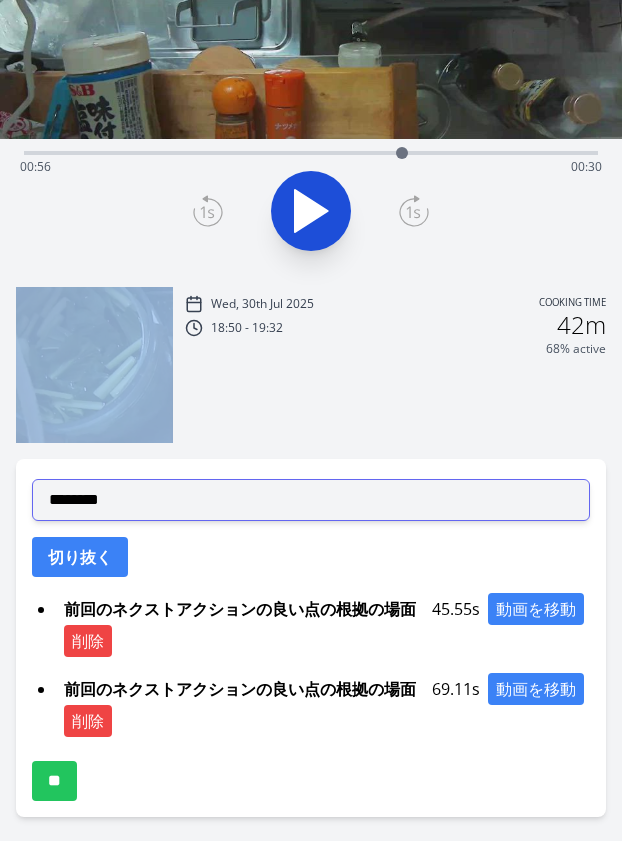 click on "**********" at bounding box center (311, 500) 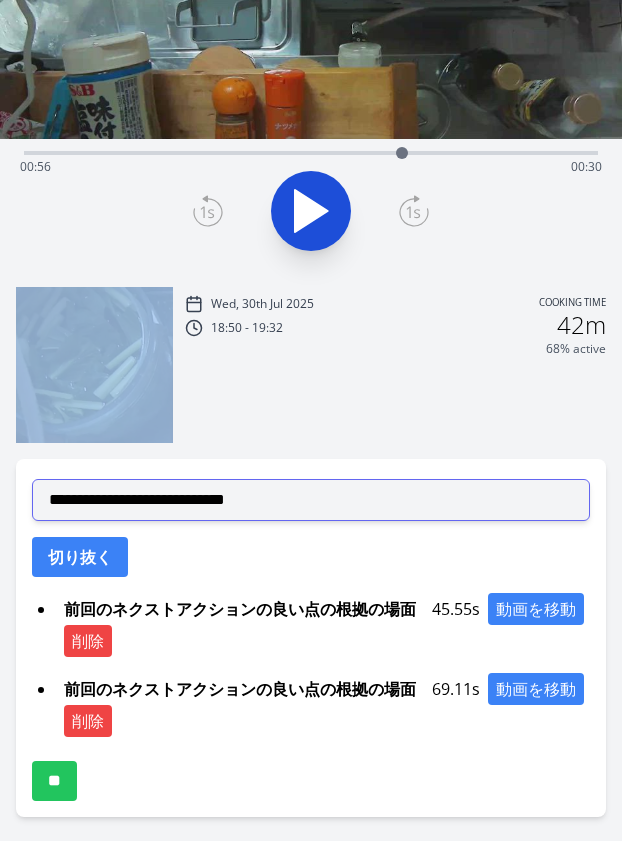 click on "**********" at bounding box center [311, 500] 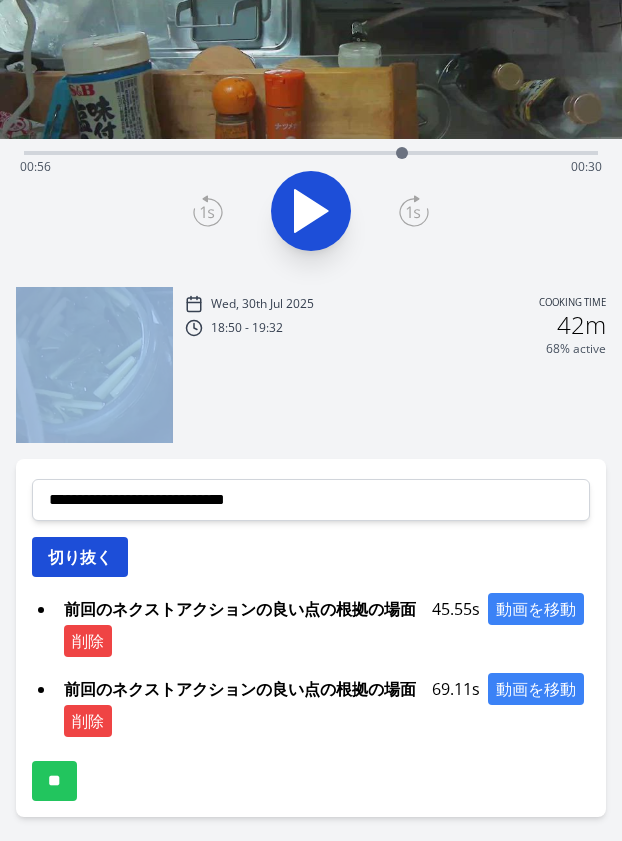click on "切り抜く" at bounding box center (80, 557) 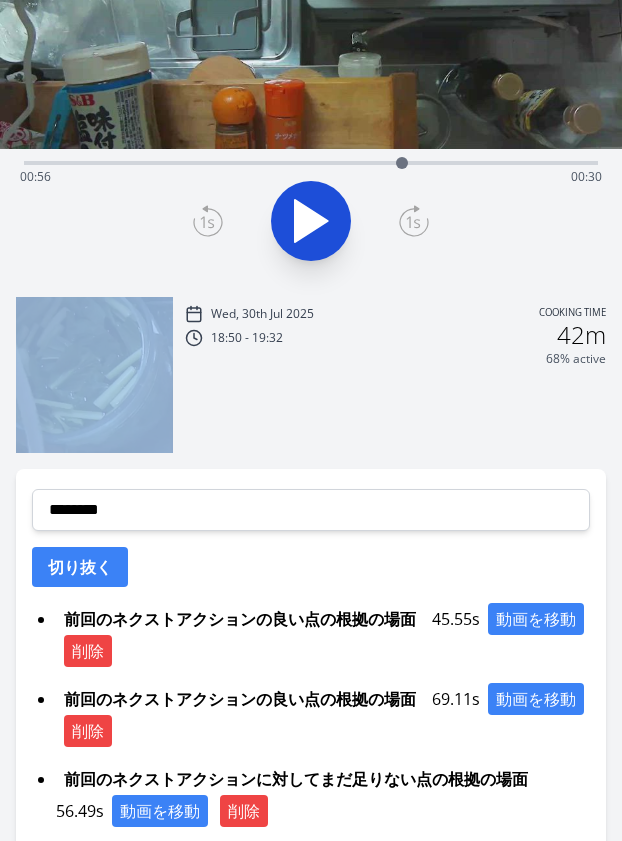 scroll, scrollTop: 239, scrollLeft: 0, axis: vertical 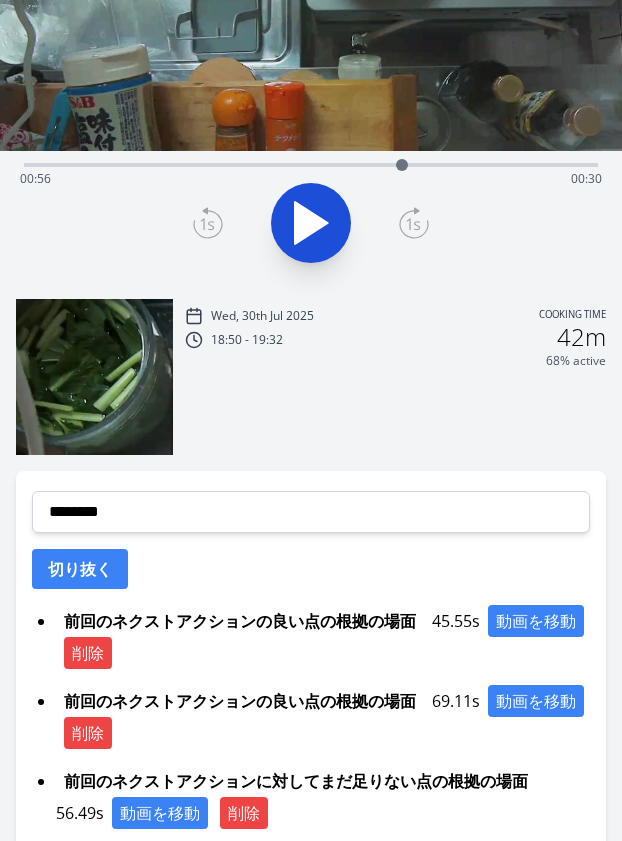 click on "前回のネクストアクションの良い点の根拠の場面
69.11s
動画を移動
削除" at bounding box center [323, 717] 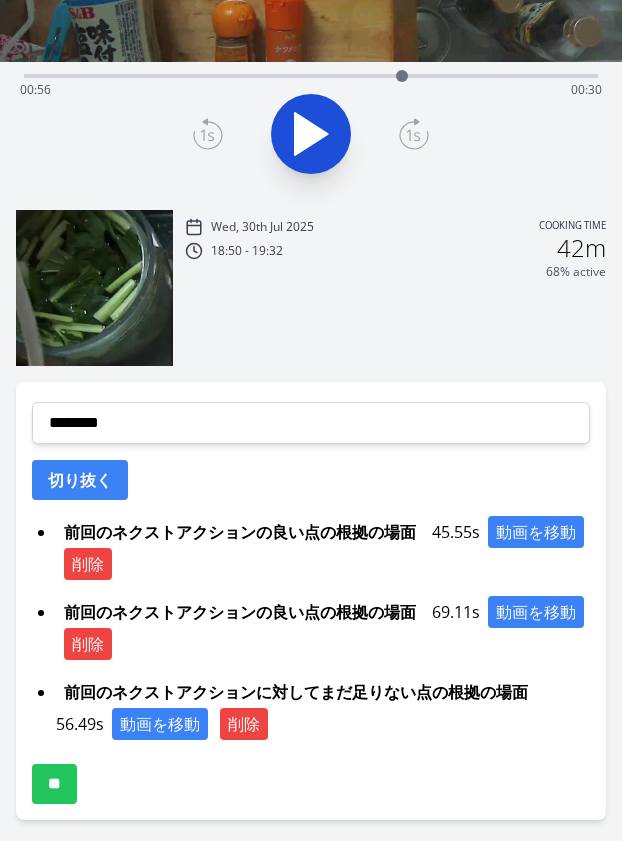 scroll, scrollTop: 329, scrollLeft: 0, axis: vertical 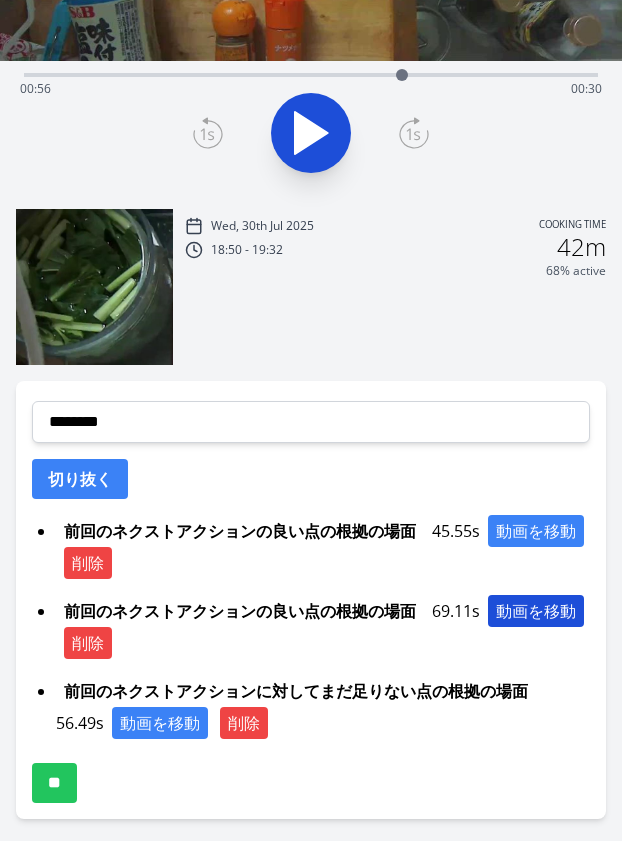 click on "動画を移動" at bounding box center (536, 611) 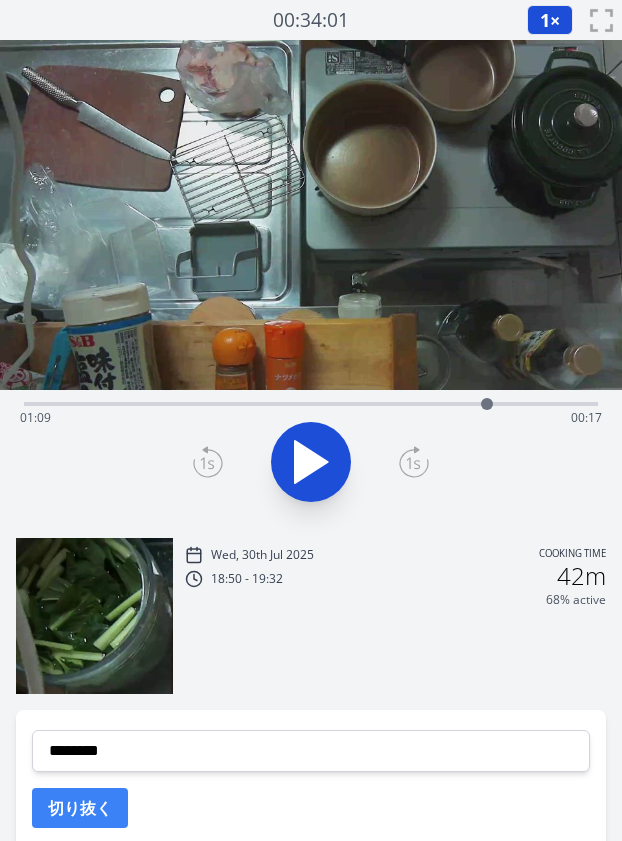 scroll, scrollTop: 386, scrollLeft: 0, axis: vertical 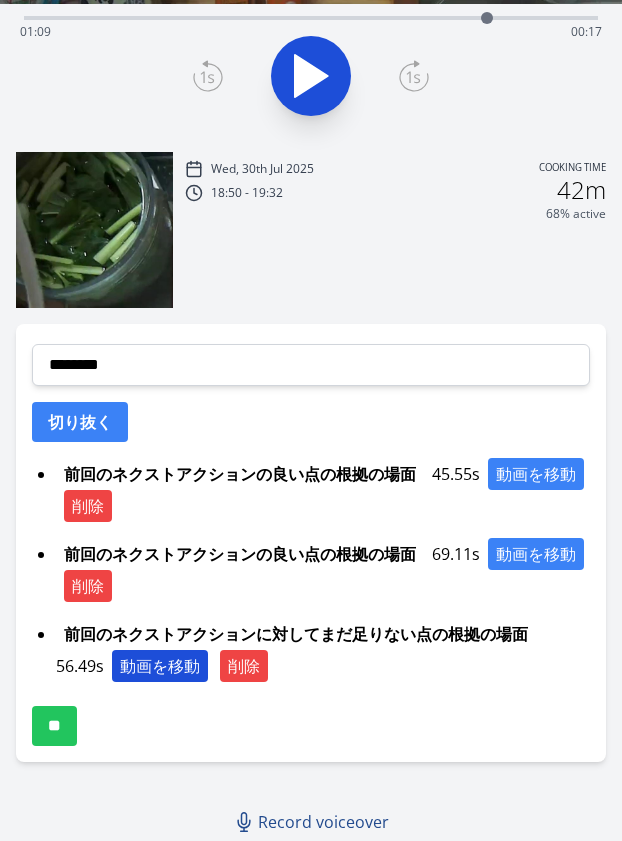 click on "動画を移動" at bounding box center [160, 666] 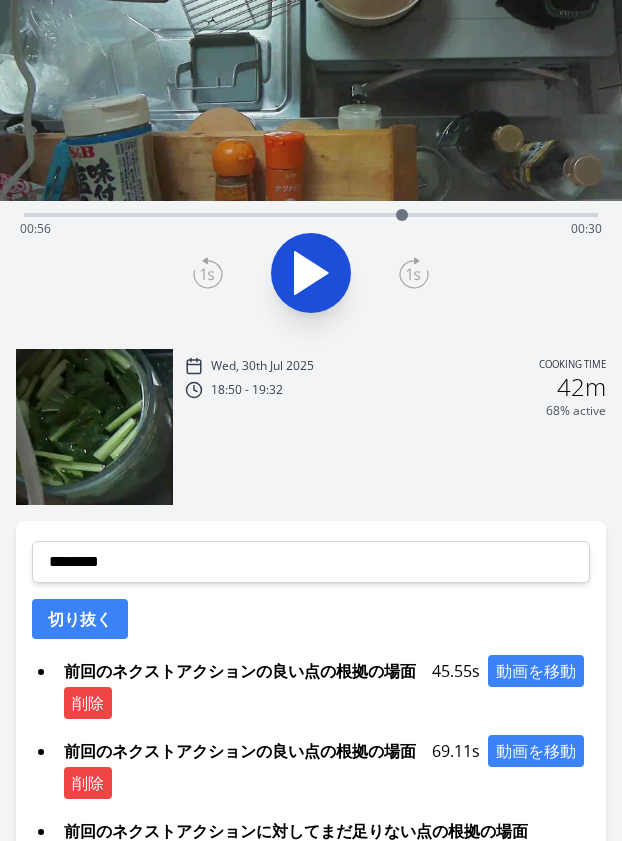 scroll, scrollTop: 200, scrollLeft: 0, axis: vertical 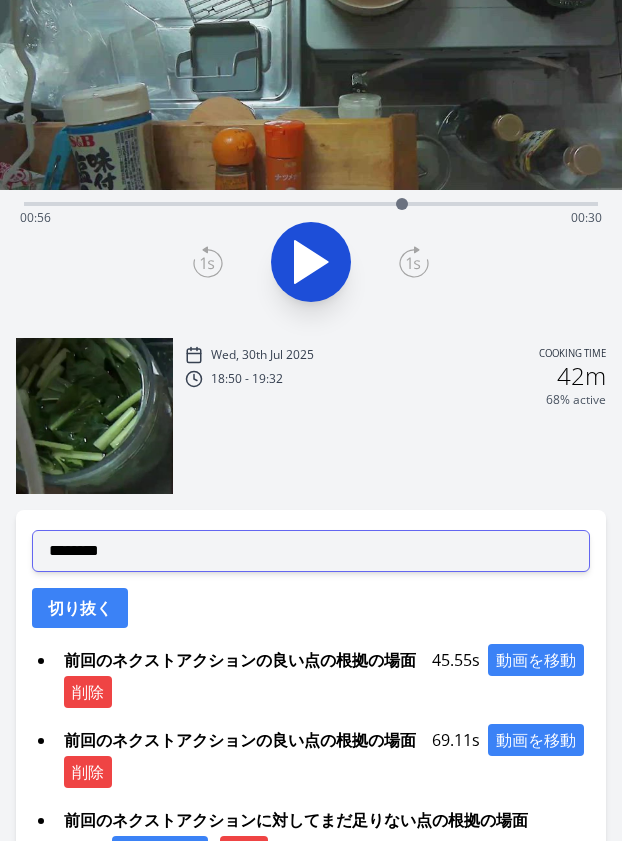 click on "**********" at bounding box center (311, 551) 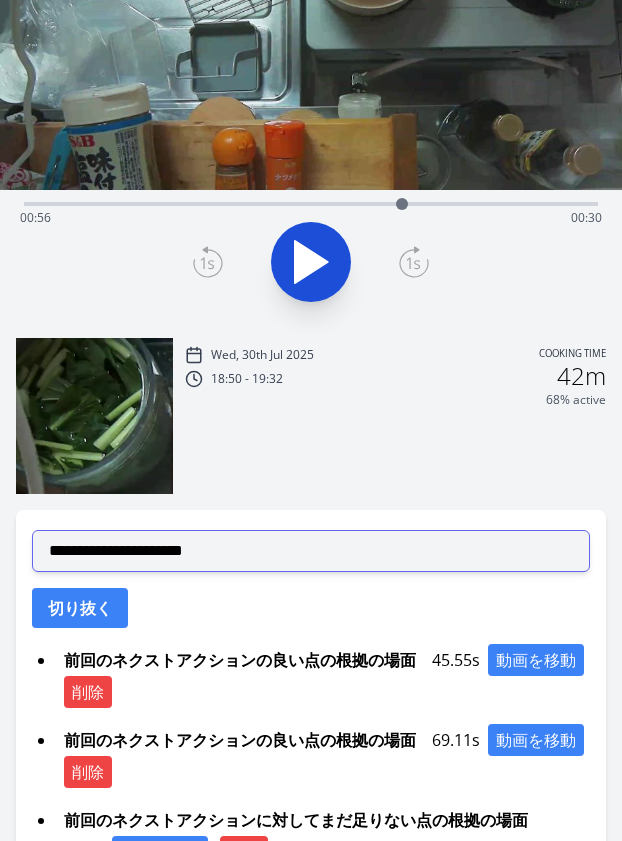 click on "**********" at bounding box center [311, 551] 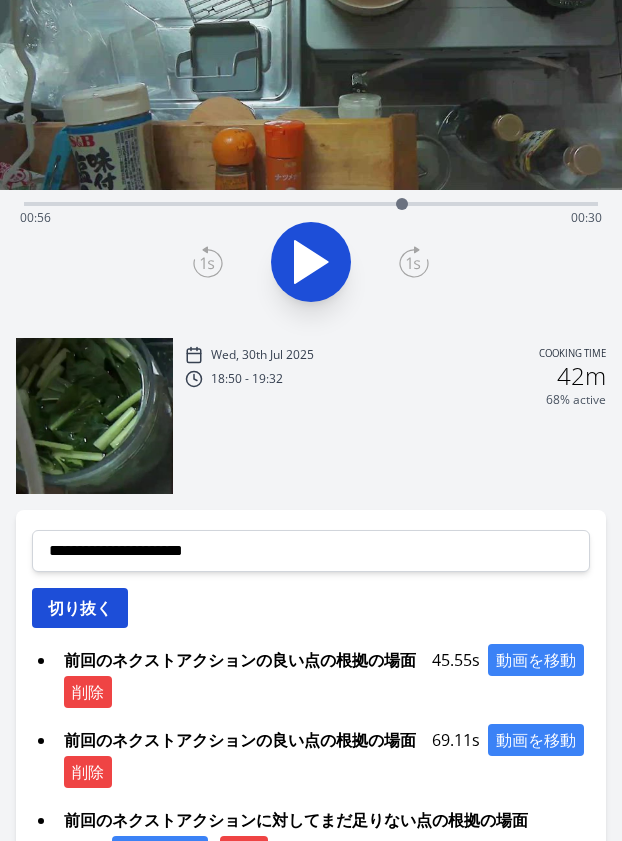 click on "切り抜く" at bounding box center (80, 608) 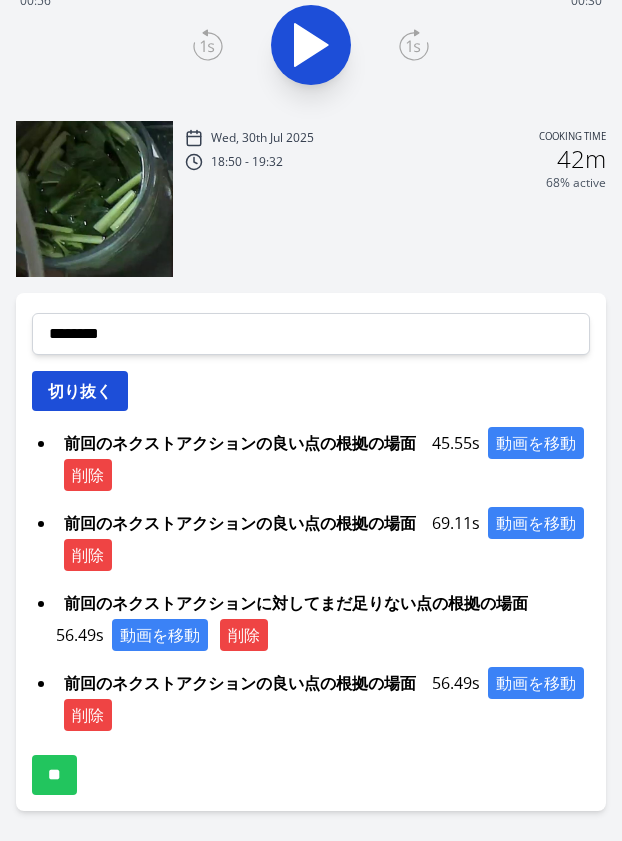scroll, scrollTop: 466, scrollLeft: 0, axis: vertical 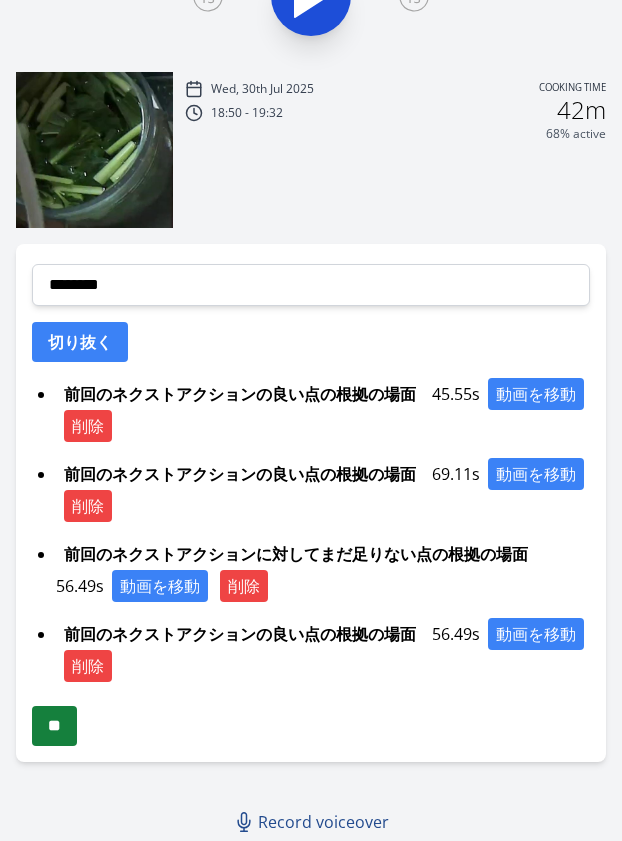 click on "**" at bounding box center [54, 726] 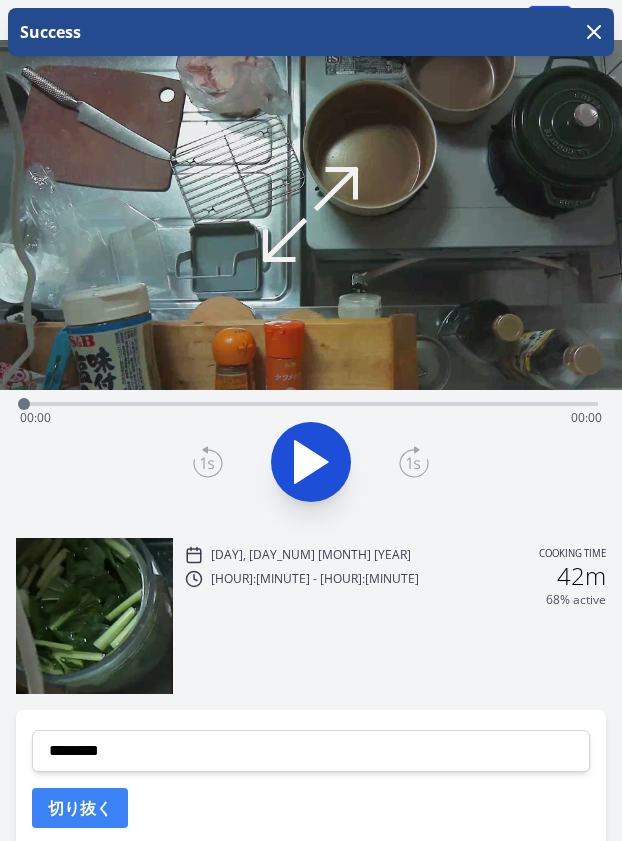 scroll, scrollTop: 0, scrollLeft: 0, axis: both 